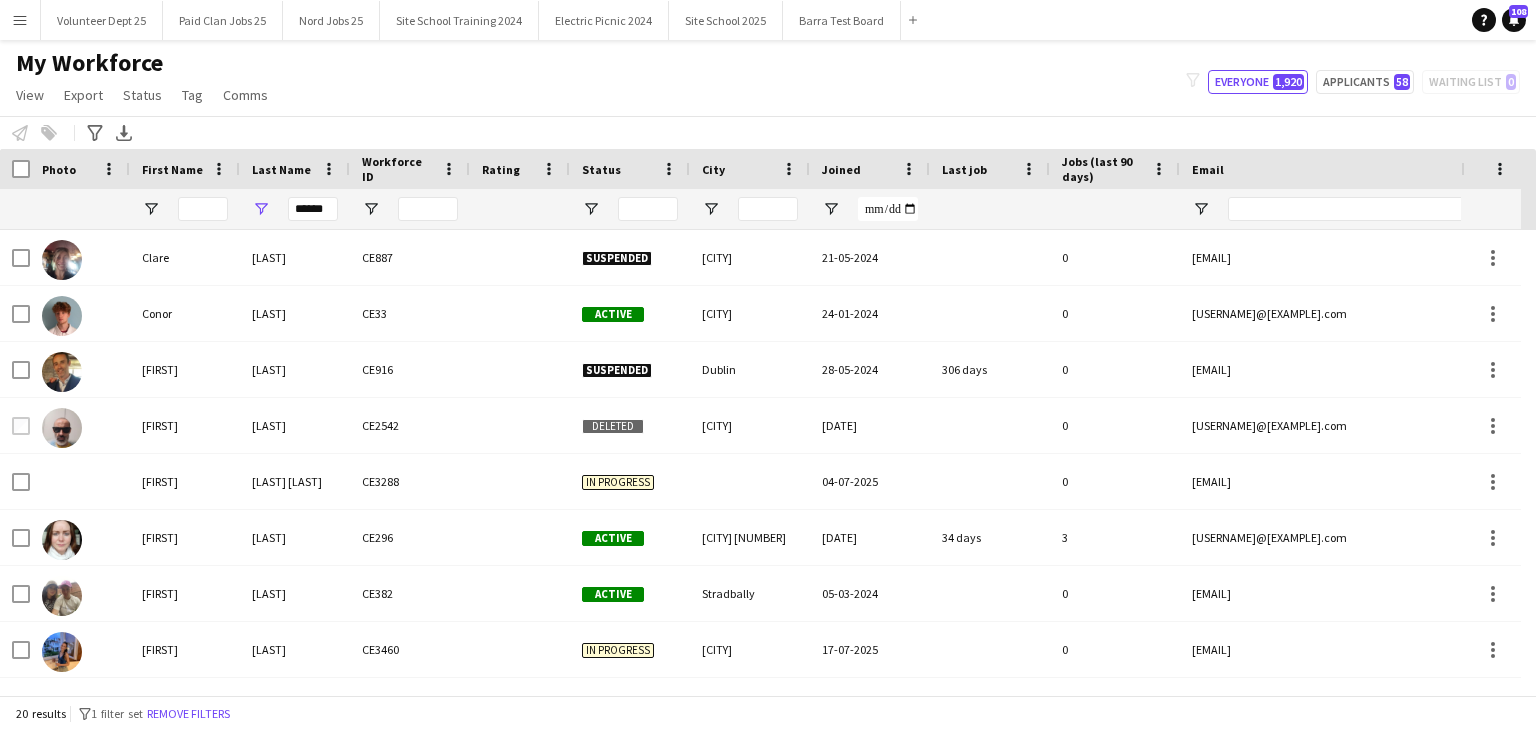scroll, scrollTop: 0, scrollLeft: 0, axis: both 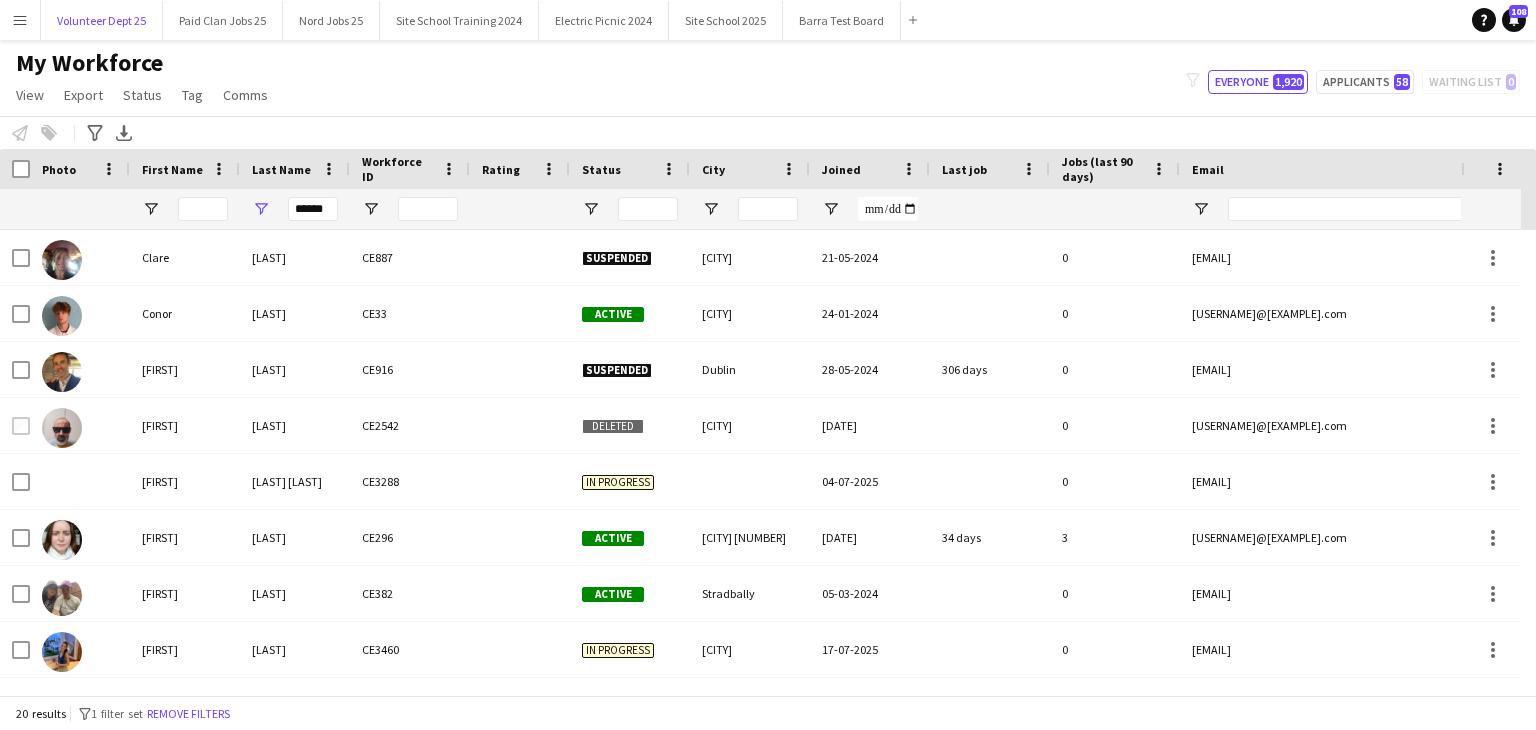 click on "Volunteer Dept 25
Close" at bounding box center (102, 20) 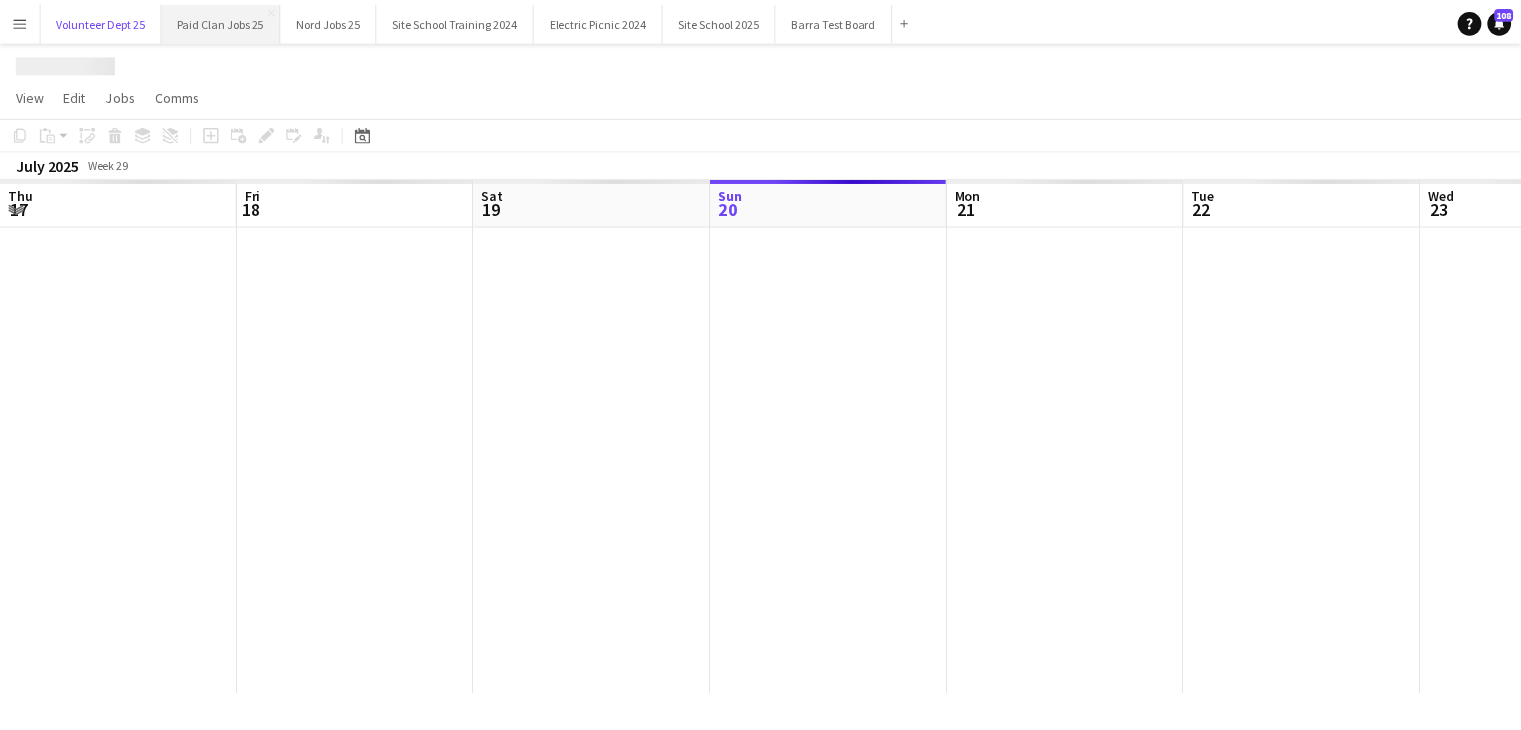 scroll, scrollTop: 0, scrollLeft: 478, axis: horizontal 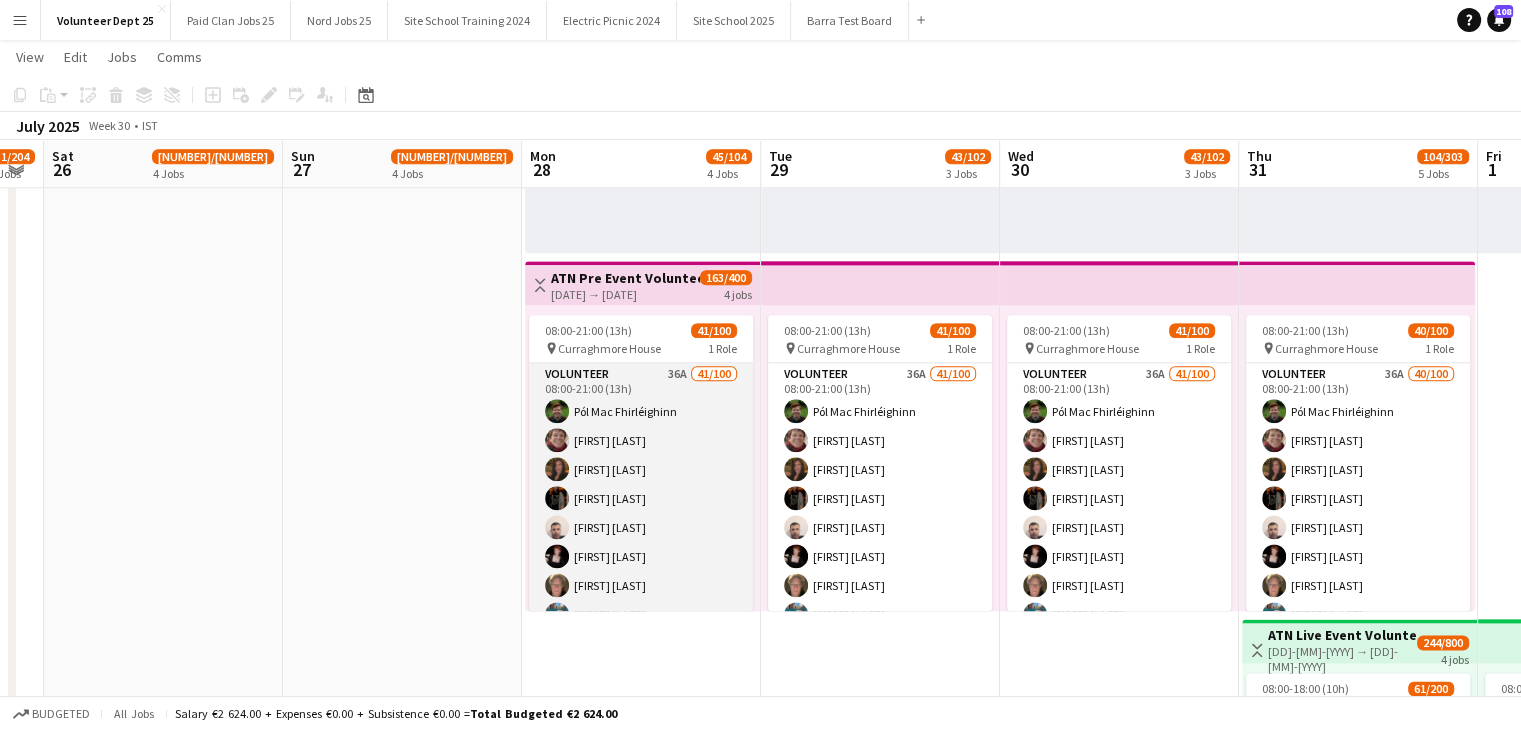click on "Volunteer   36A   [NUMBER]/[NUMBER]   08:00-21:00 (13h)
[FIRST] [LAST] [FIRST] [LAST] [FIRST] [LAST] [FIRST] [LAST] [FIRST] [LAST] [FIRST] [LAST] [FIRST] [LAST] [FIRST] [LAST] [FIRST] [LAST] [FIRST] [LAST] [FIRST] [LAST] [FIRST] [LAST] [FIRST] [LAST] [FIRST] [LAST] [FIRST] [LAST] [FIRST] [LAST] [FIRST] [LAST] [FIRST] [LAST]
single-neutral-actions
single-neutral-actions
single-neutral-actions
single-neutral-actions
single-neutral-actions
single-neutral-actions" at bounding box center [641, 1832] 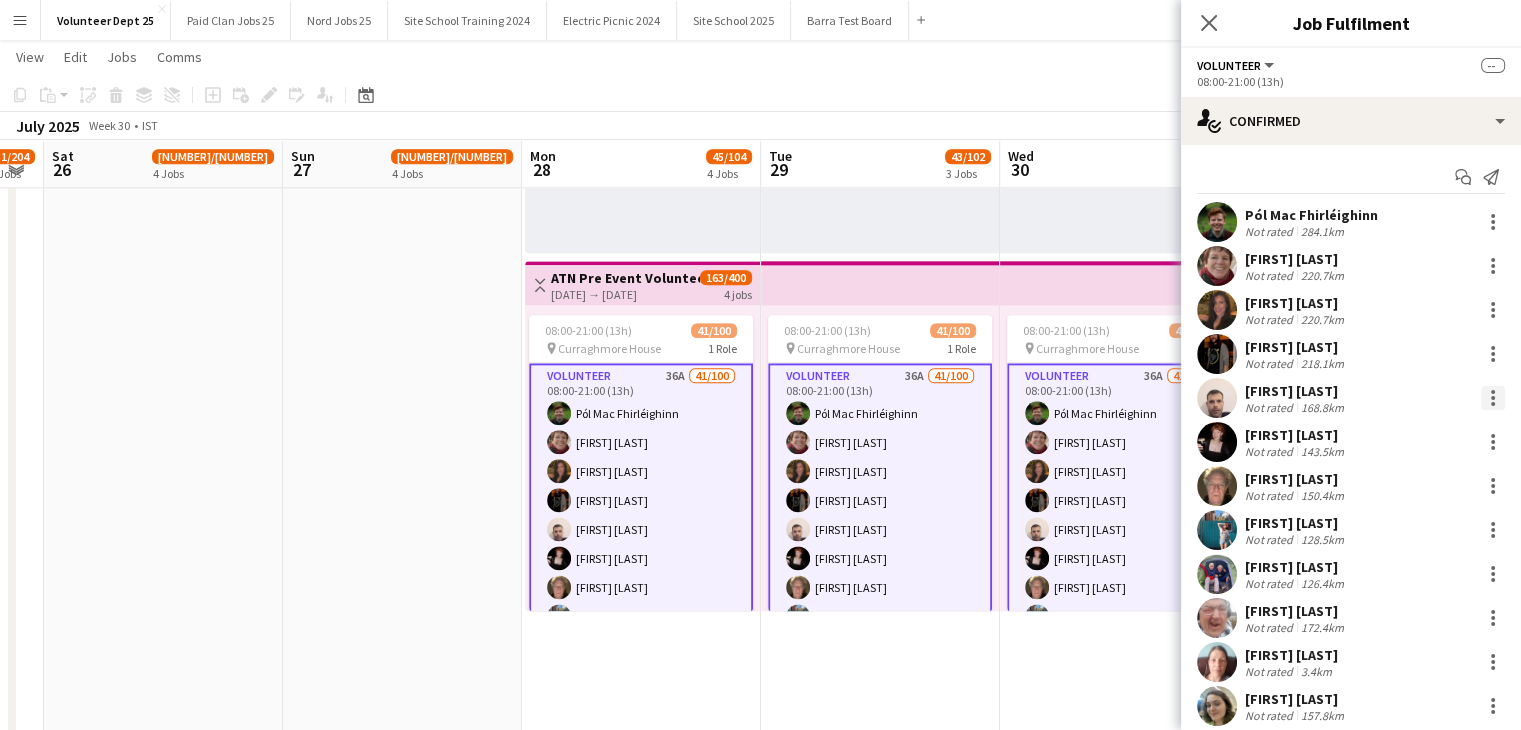 click at bounding box center (1493, 392) 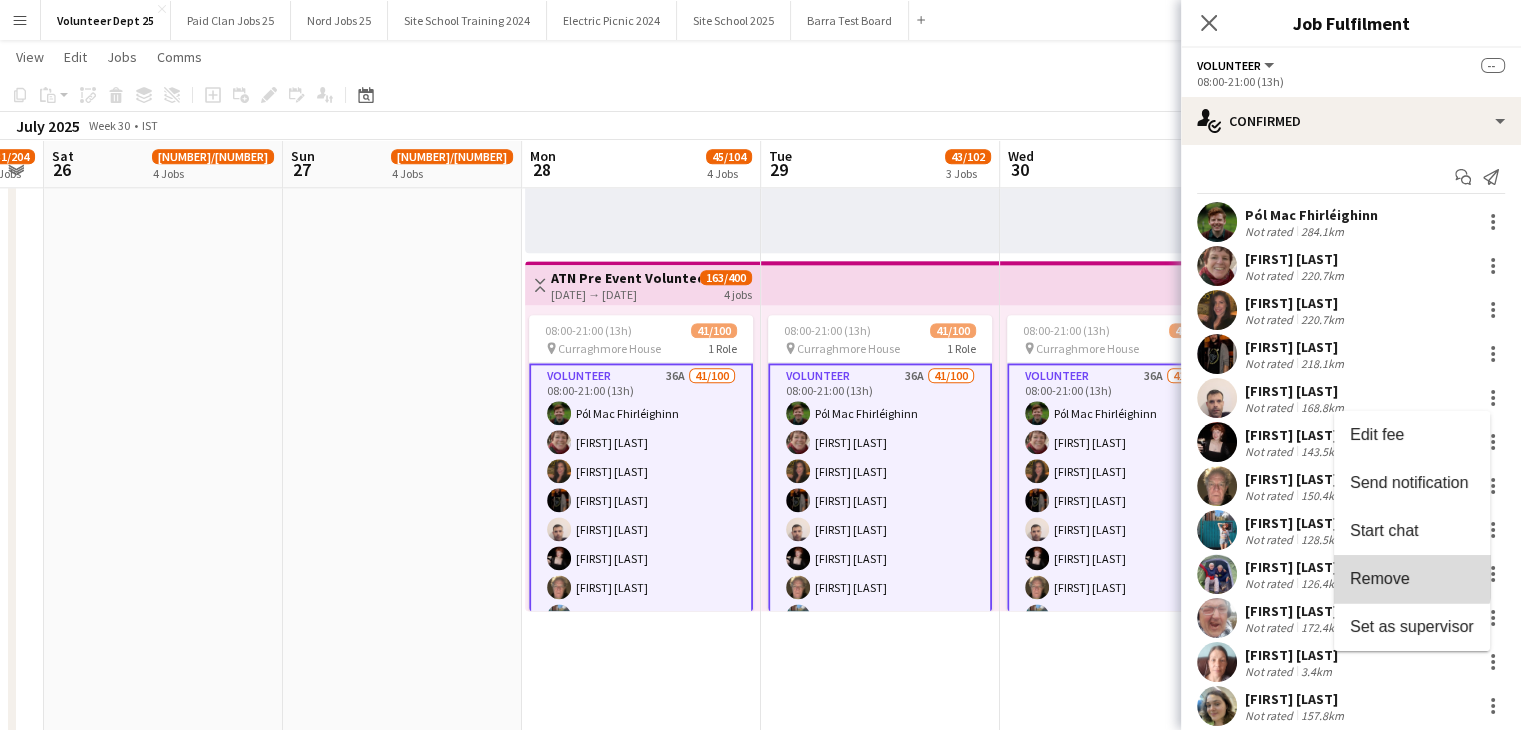 click on "Remove" at bounding box center (1380, 578) 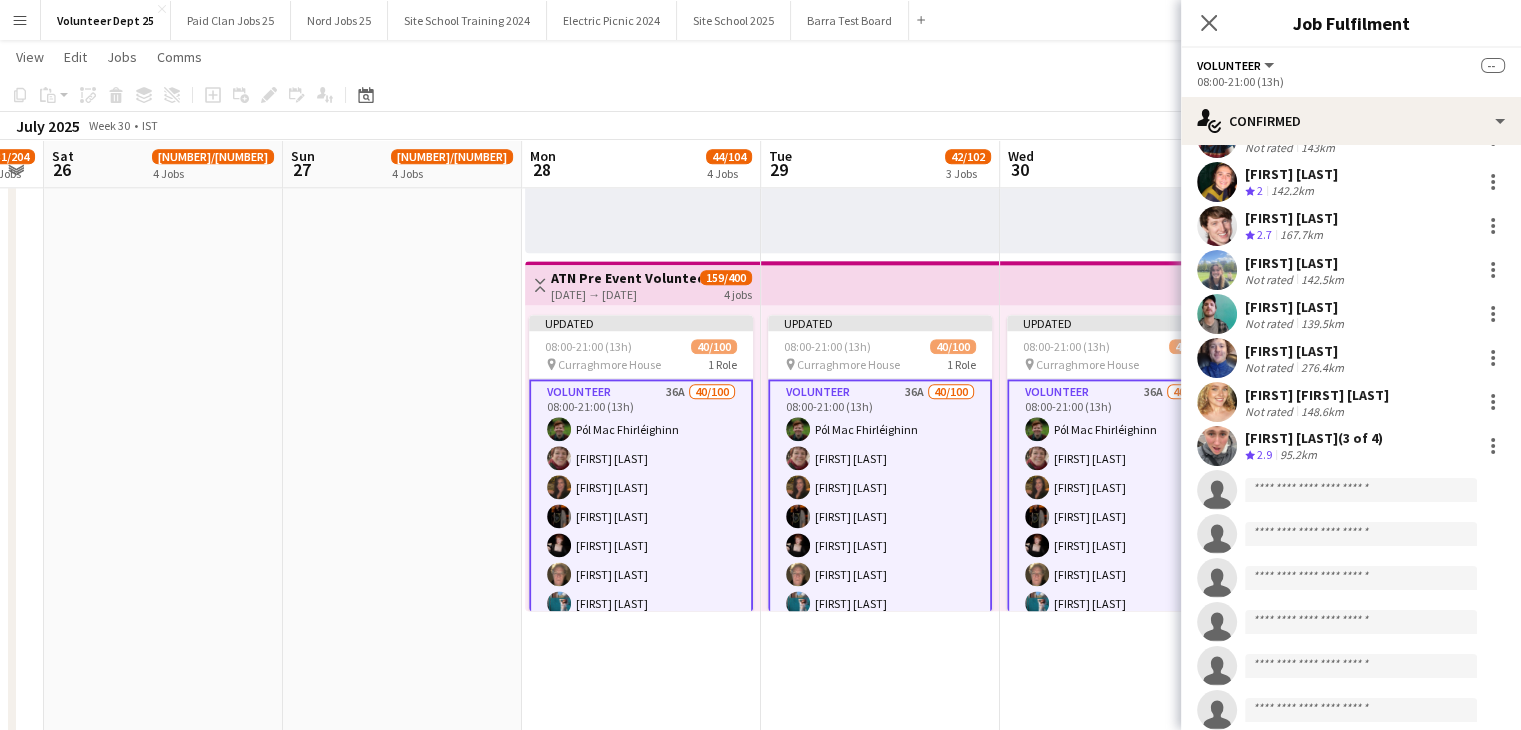 scroll, scrollTop: 1492, scrollLeft: 0, axis: vertical 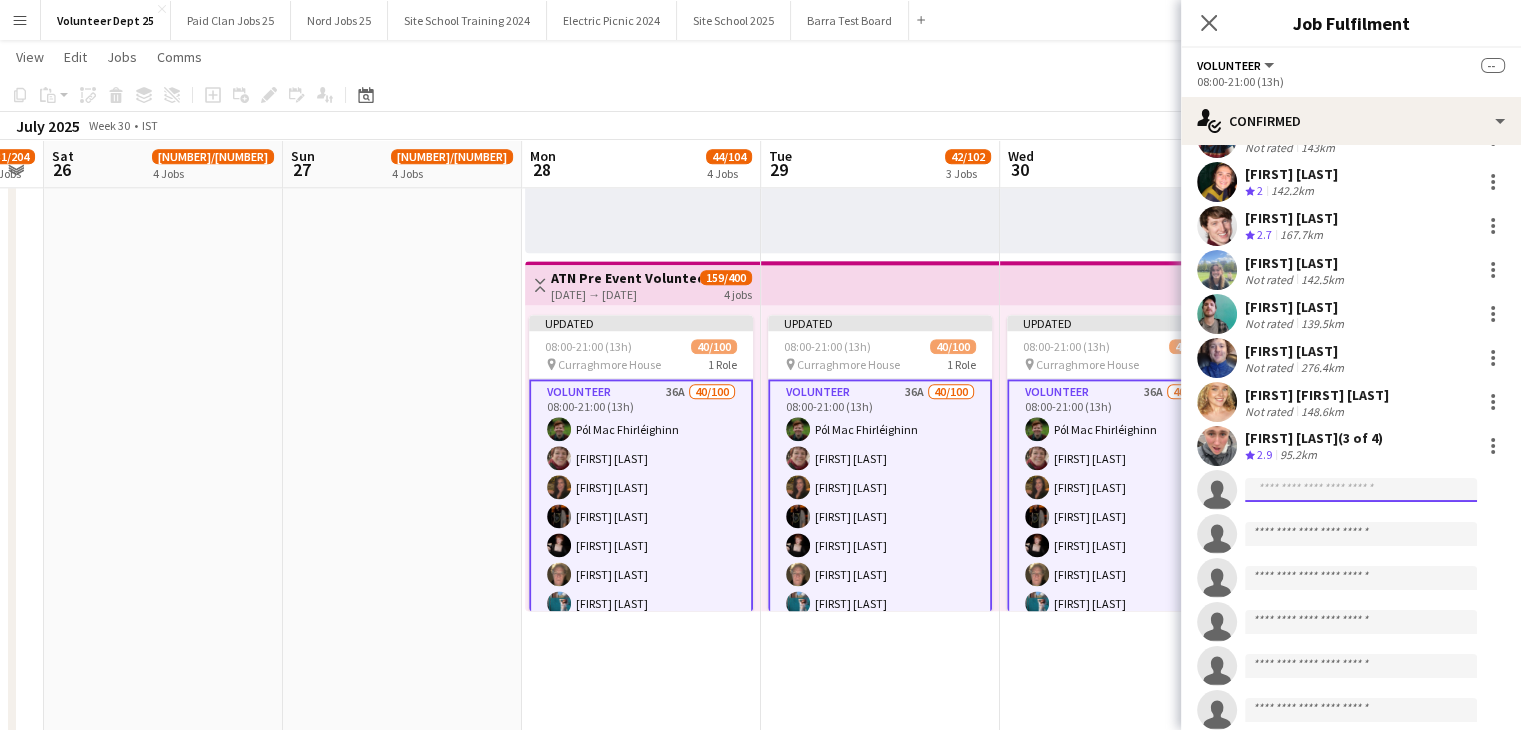 click at bounding box center (1361, 2250) 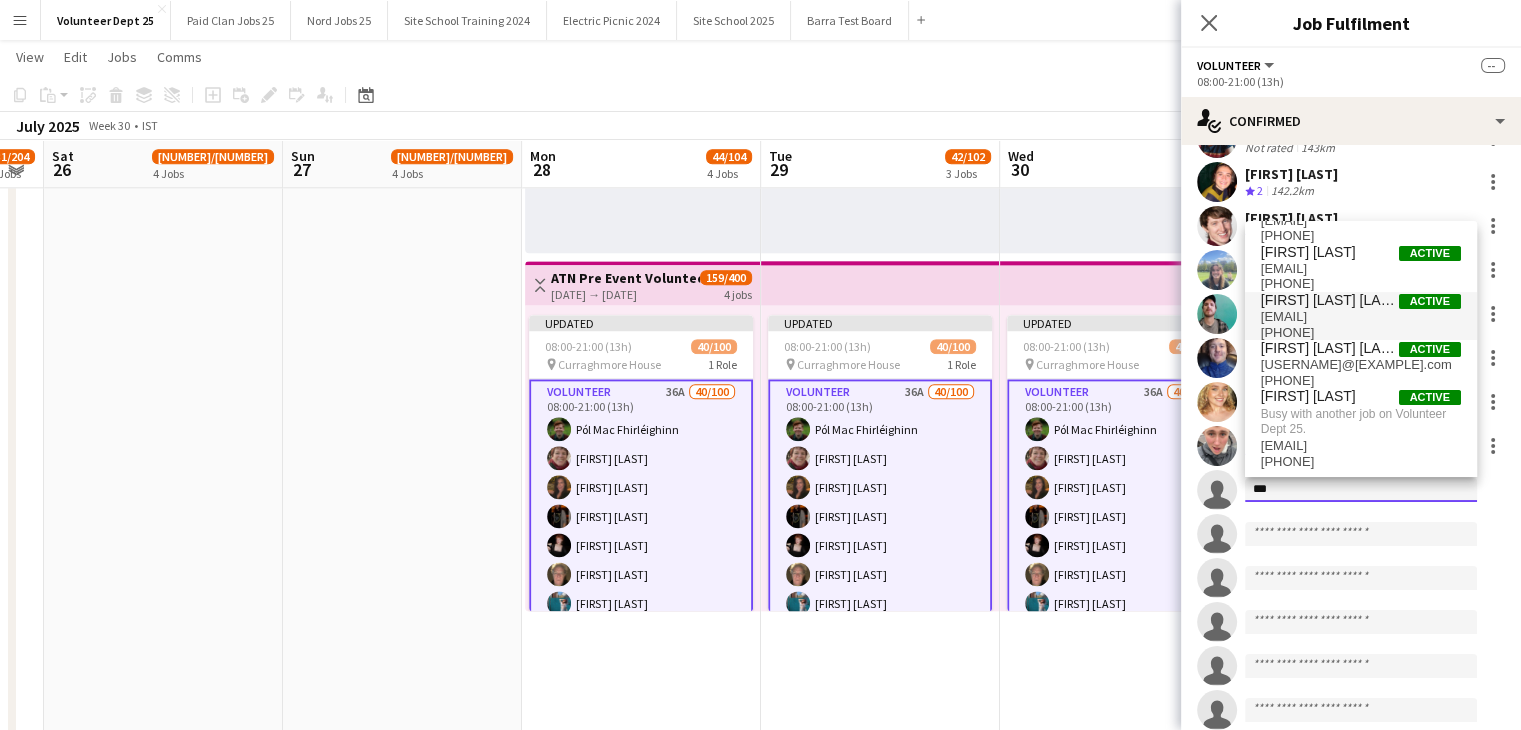 scroll, scrollTop: 0, scrollLeft: 0, axis: both 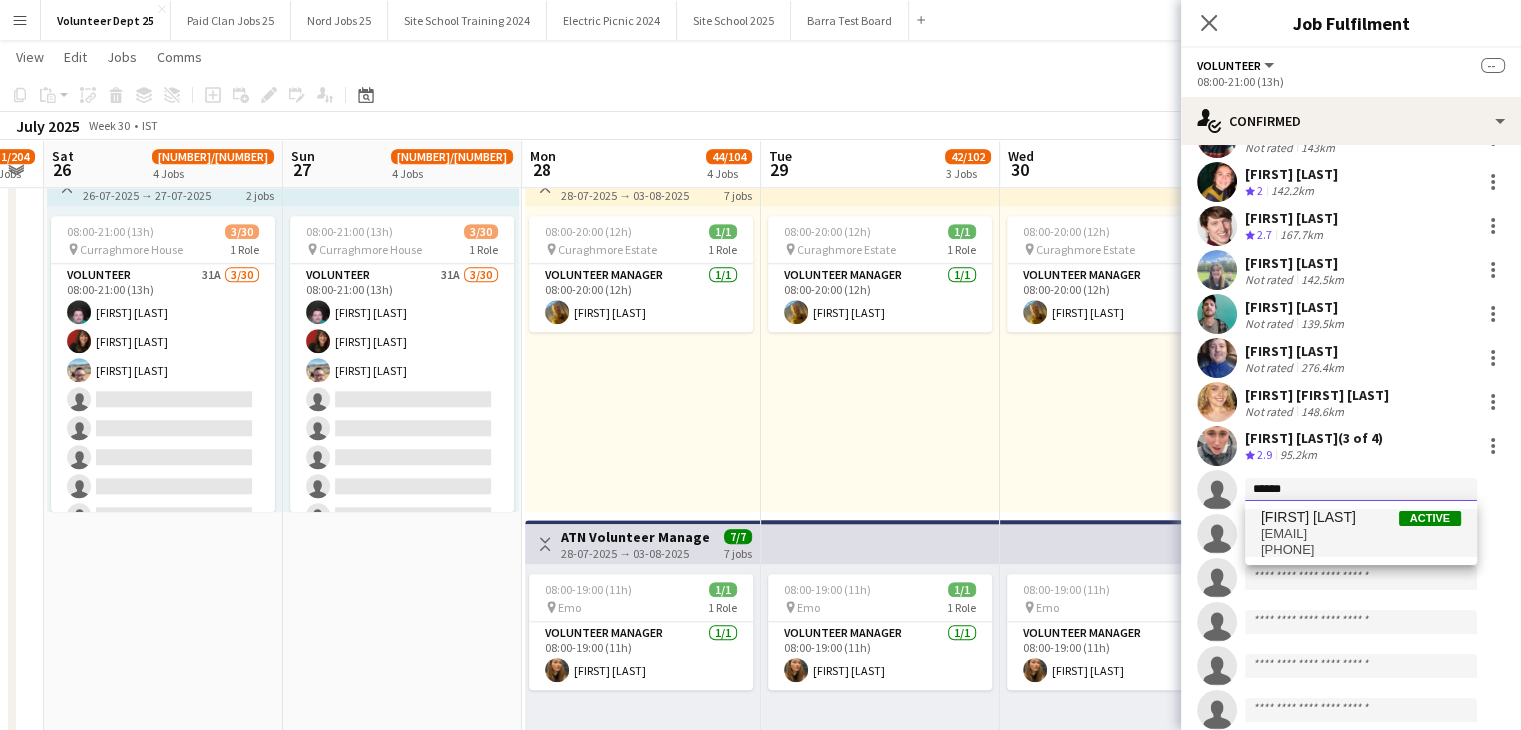 type on "******" 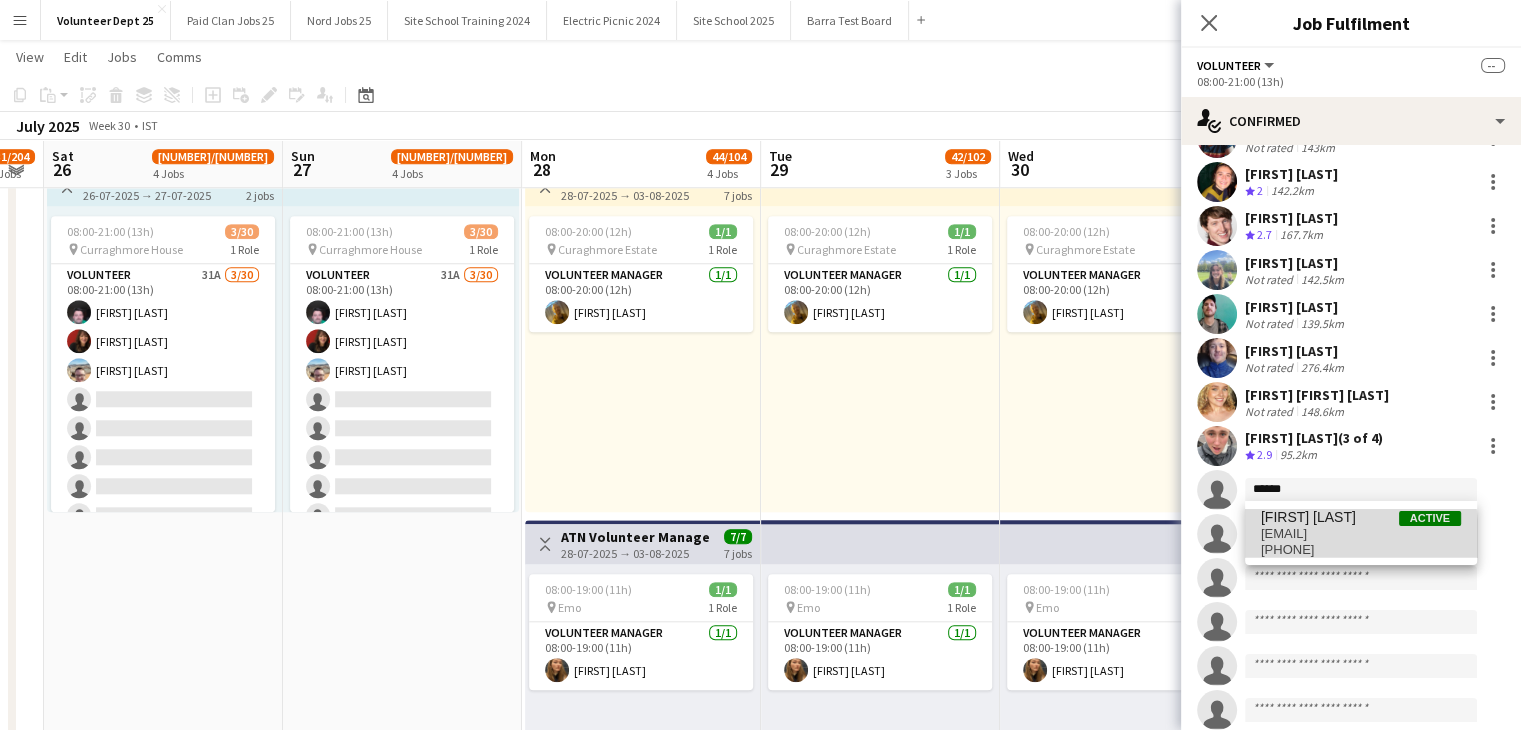 click on "[EMAIL]" at bounding box center (1361, 534) 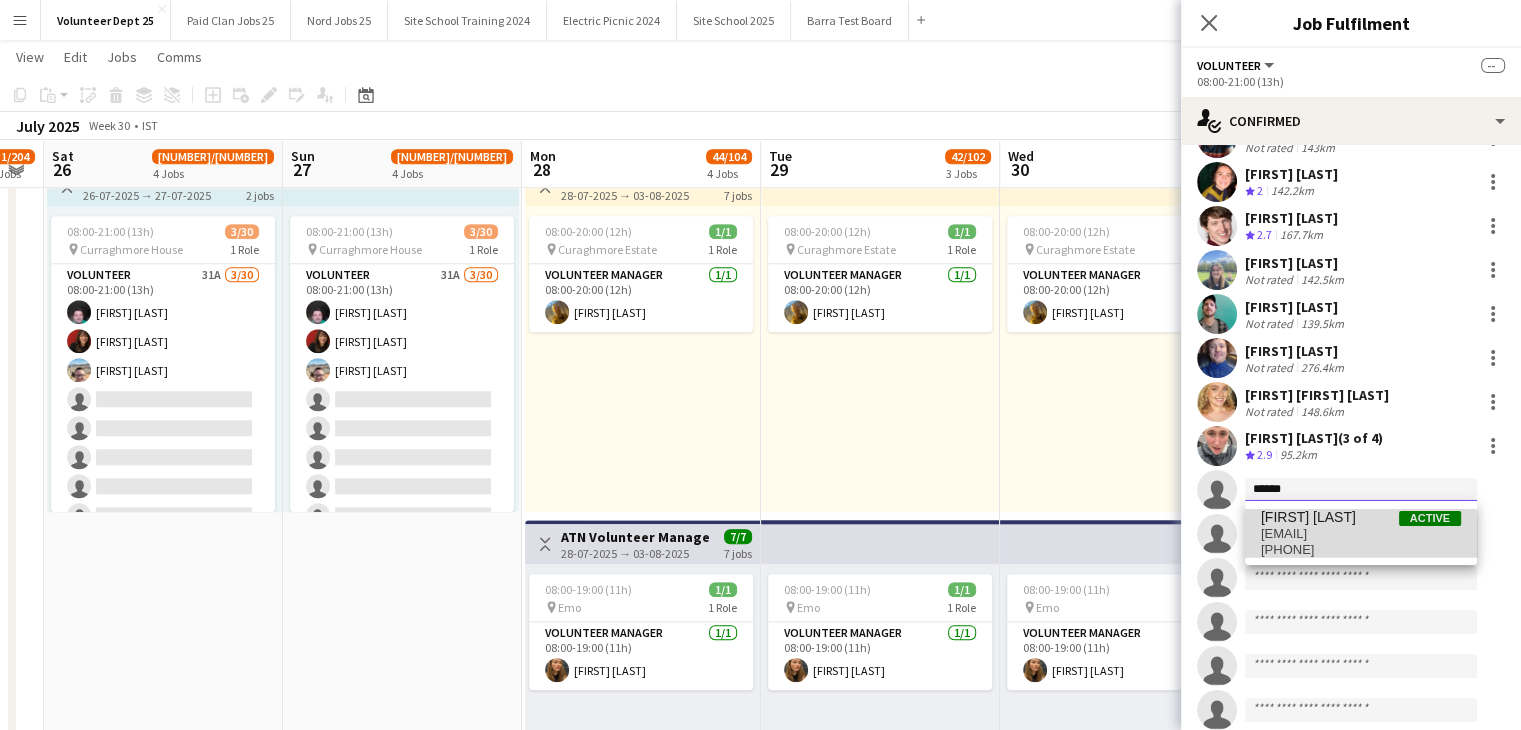type 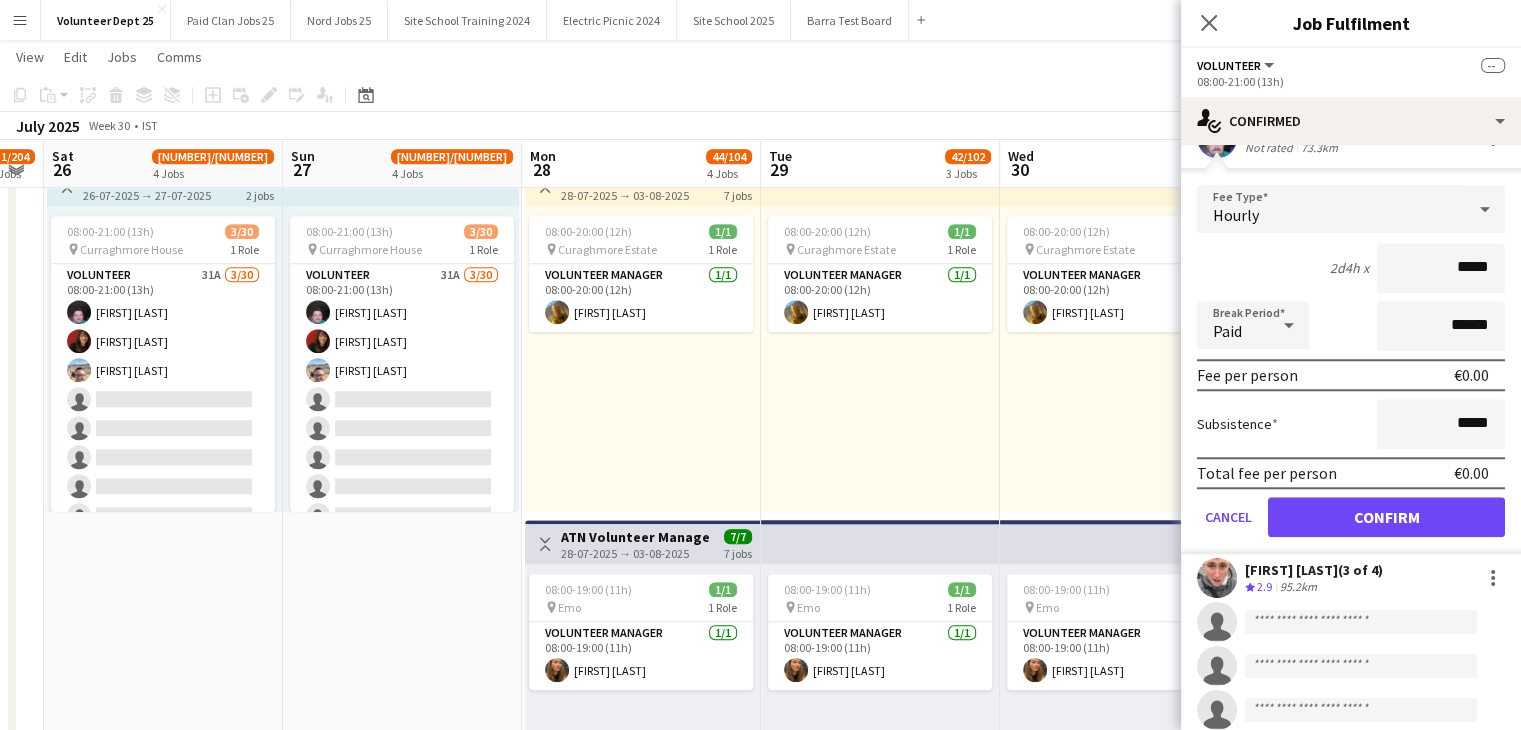 scroll, scrollTop: 1832, scrollLeft: 0, axis: vertical 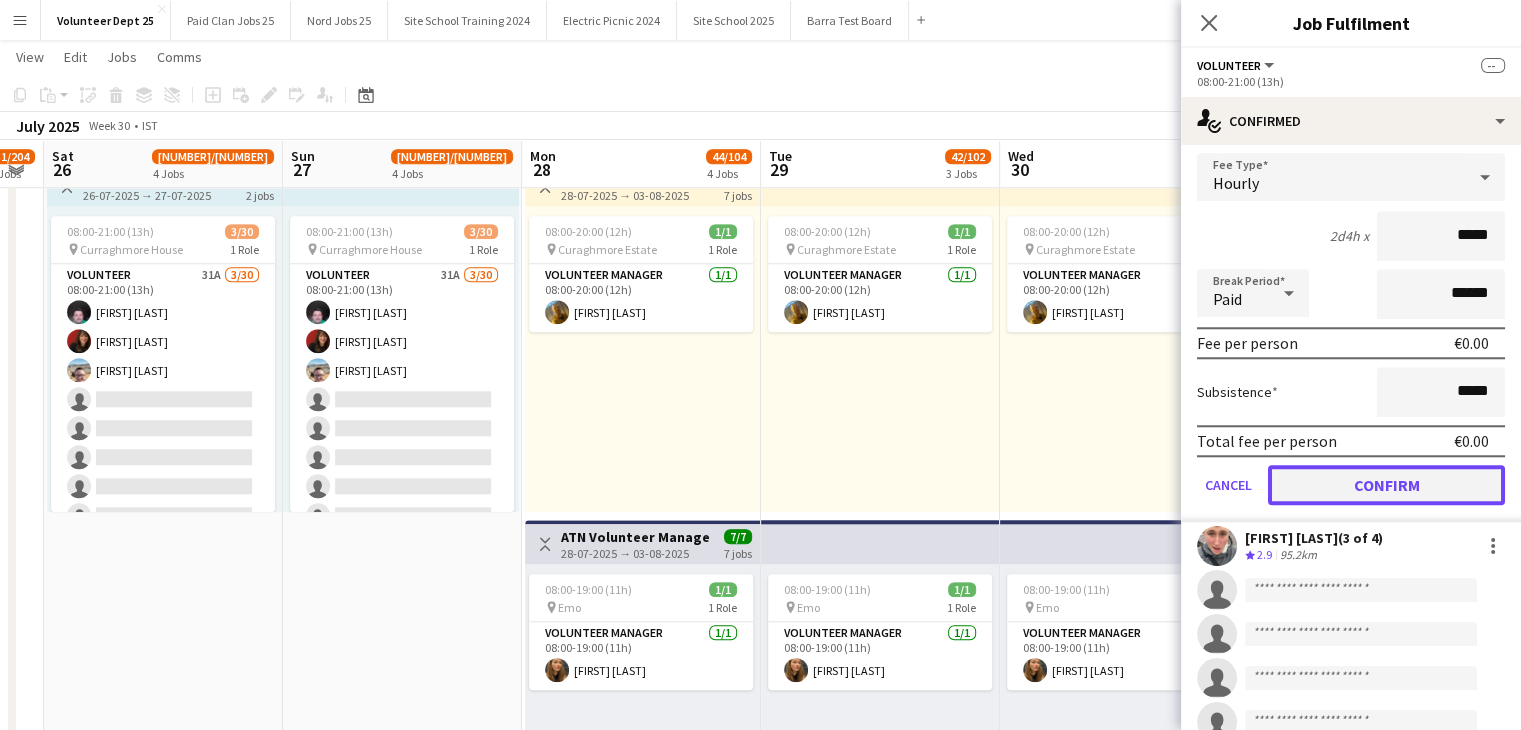 click on "Confirm" at bounding box center [1386, 485] 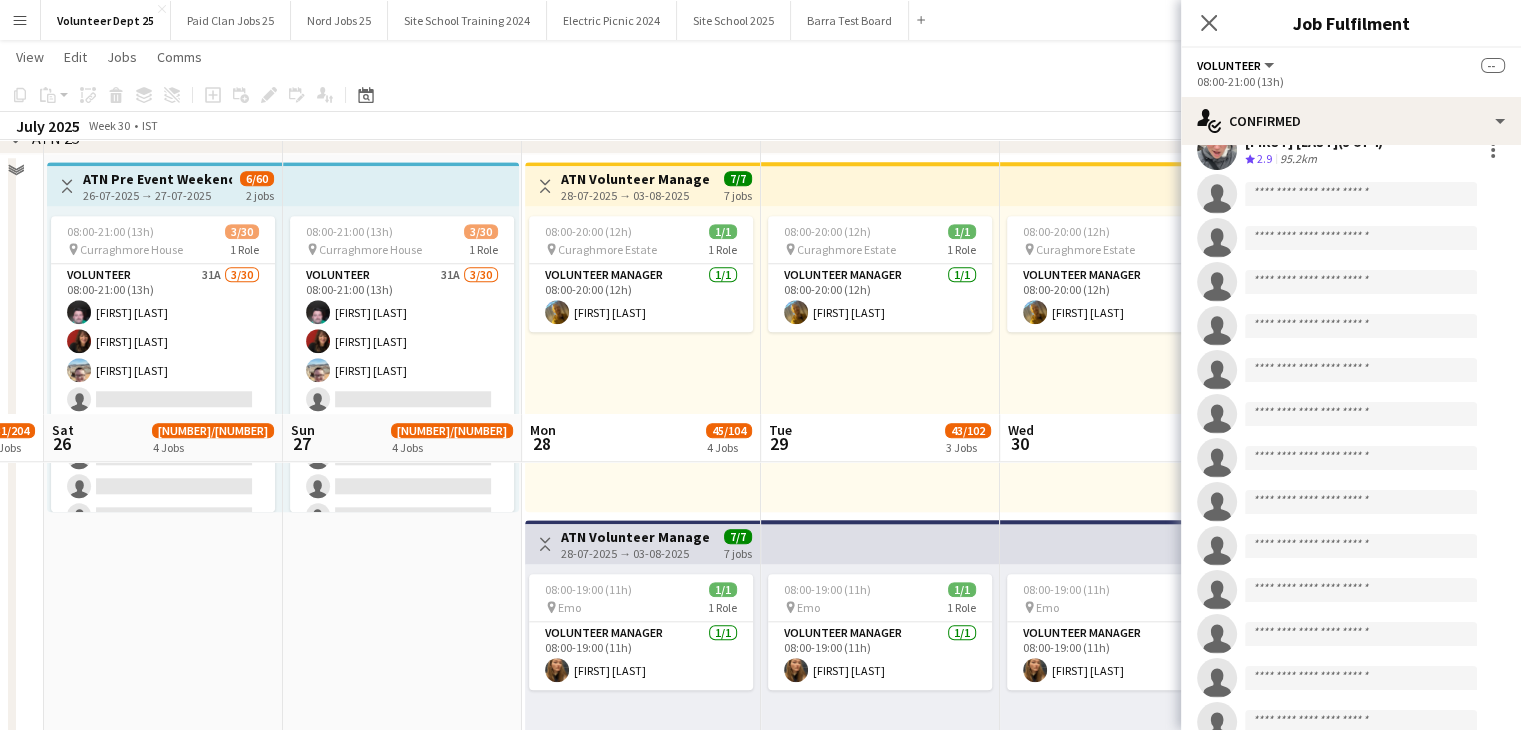 scroll, scrollTop: 2278, scrollLeft: 0, axis: vertical 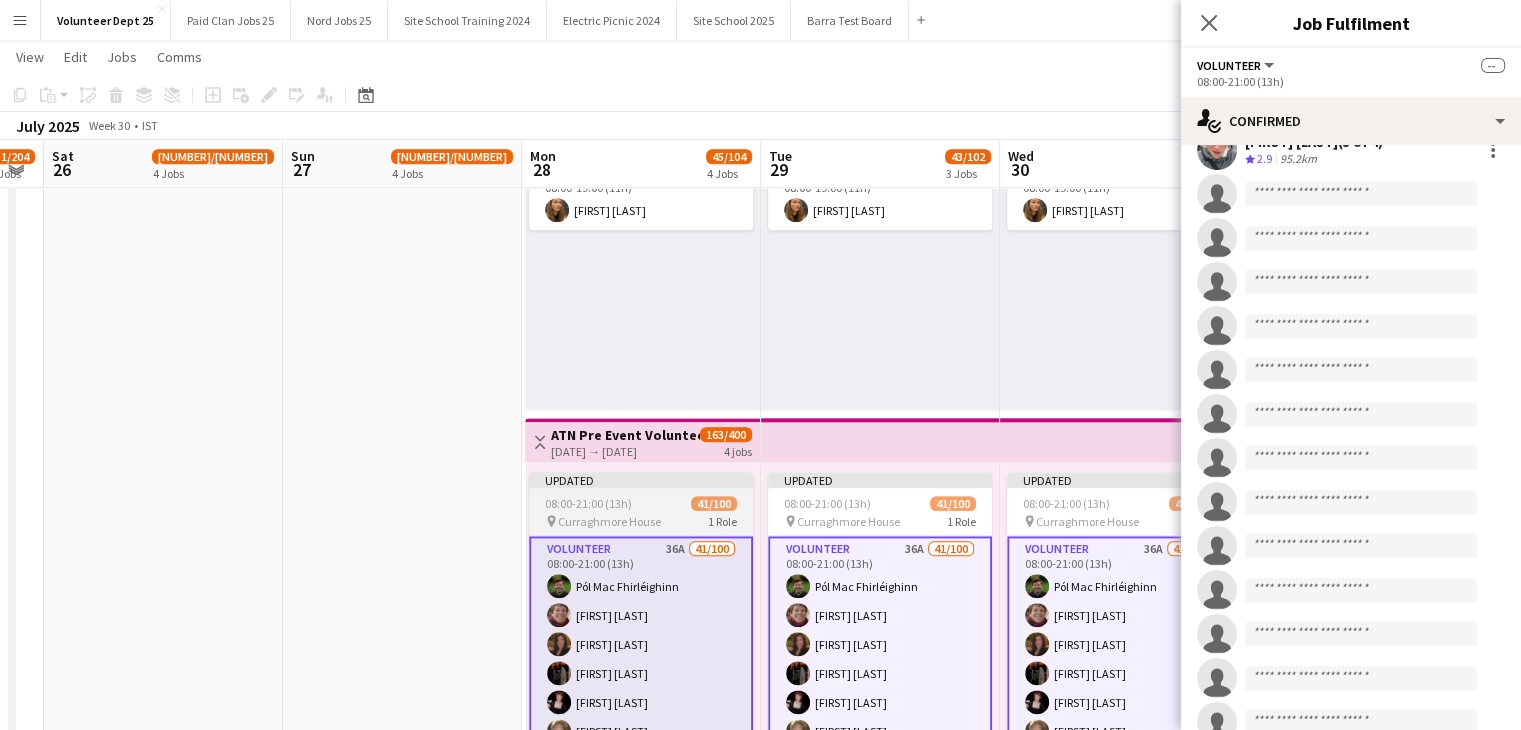 click on "08:00-21:00 (13h)    41/100" at bounding box center [641, 503] 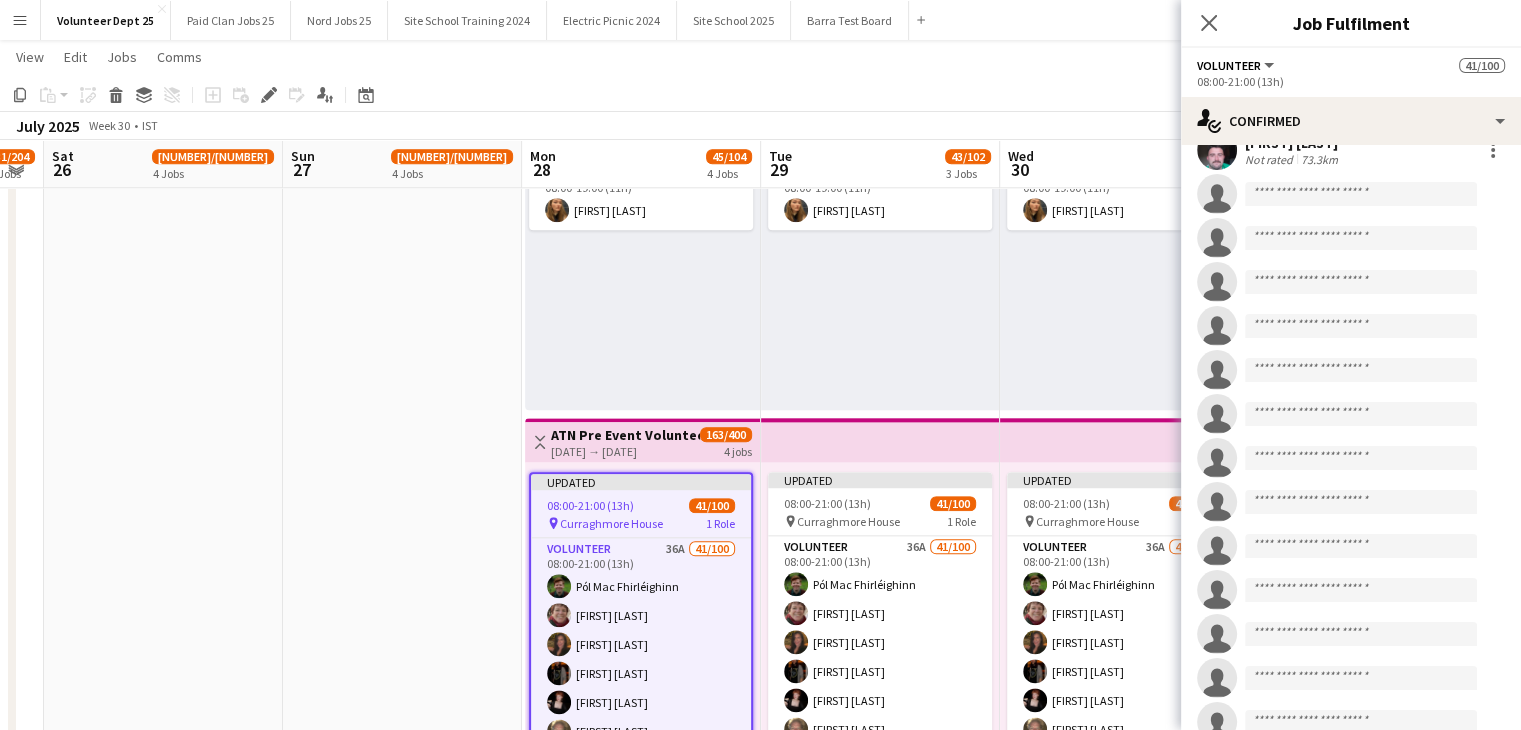 scroll, scrollTop: 1876, scrollLeft: 0, axis: vertical 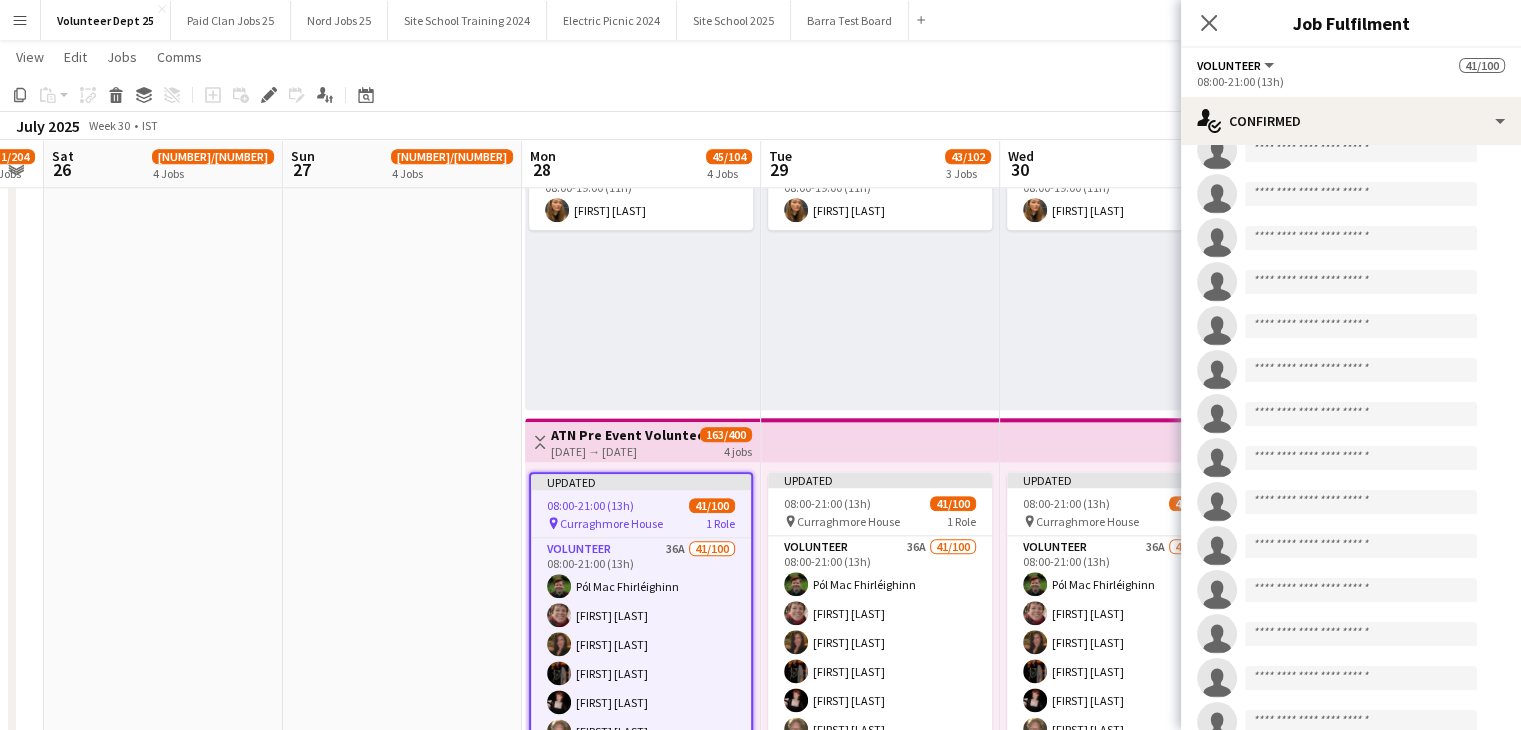 click at bounding box center [880, 440] 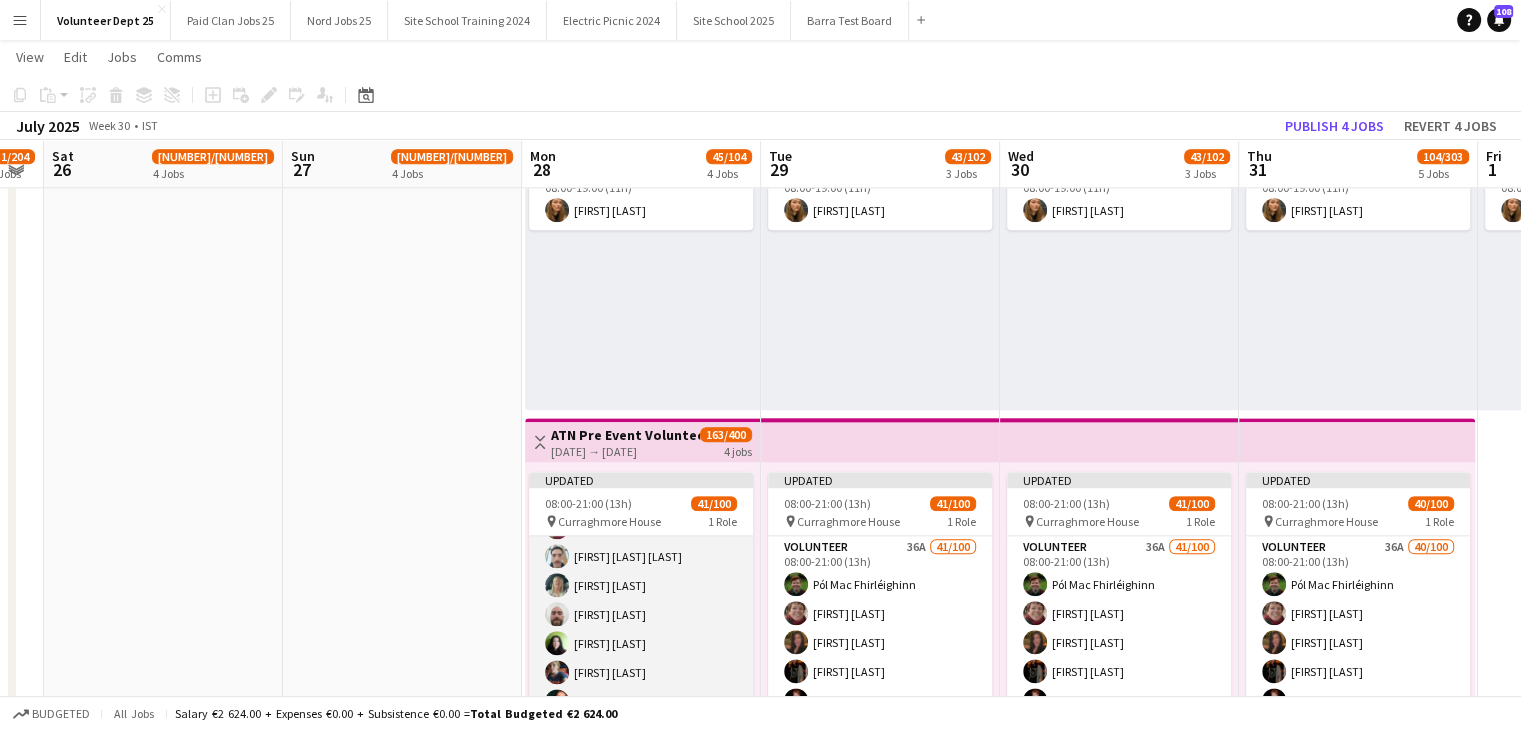 scroll, scrollTop: 744, scrollLeft: 0, axis: vertical 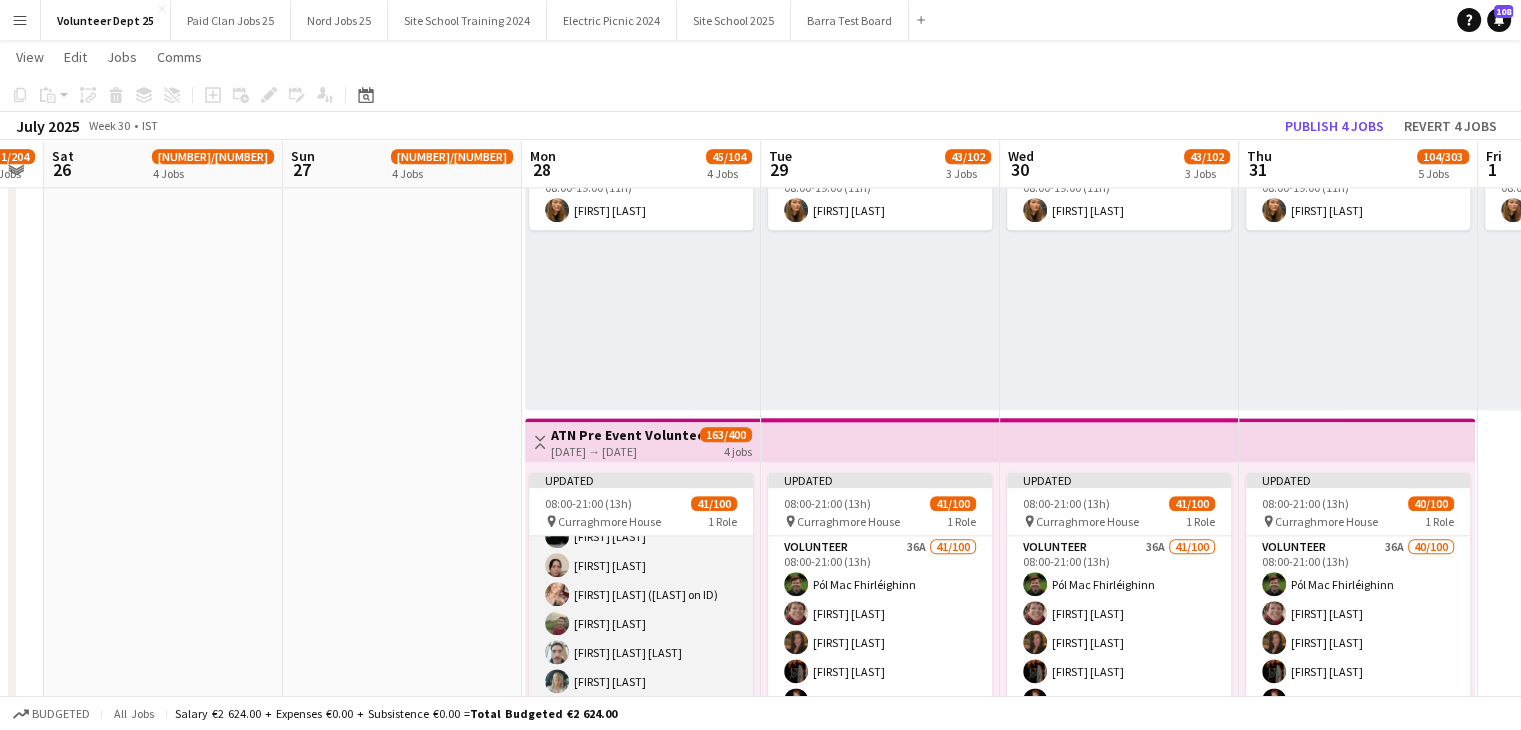 click on "Volunteer   36A   [NUMBER]/[NUMBER]   08:00-21:00 (13h)
[FIRST] [LAST] [FIRST] [LAST] [FIRST] [LAST] [FIRST] [LAST] [FIRST] [LAST] [FIRST] [LAST] [FIRST] [LAST] [FIRST] [LAST] [FIRST] [LAST] [FIRST] [LAST] [FIRST] [LAST] [FIRST] [LAST] [FIRST] [LAST] [FIRST] [LAST] [FIRST] [LAST] [FIRST] [LAST] [FIRST] [LAST] [FIRST] [LAST] [FIRST] [LAST] [FIRST] [LAST] [FIRST] [LAST] [FIRST] [LAST] [FIRST] [LAST] [FIRST] [LAST] [FIRST] [LAST] [FIRST] [LAST] [FIRST] [LAST] [FIRST] [LAST]
single-neutral-actions
single-neutral-actions
single-neutral-actions
single-neutral-actions
single-neutral-actions
single-neutral-actions" at bounding box center [641, 1261] 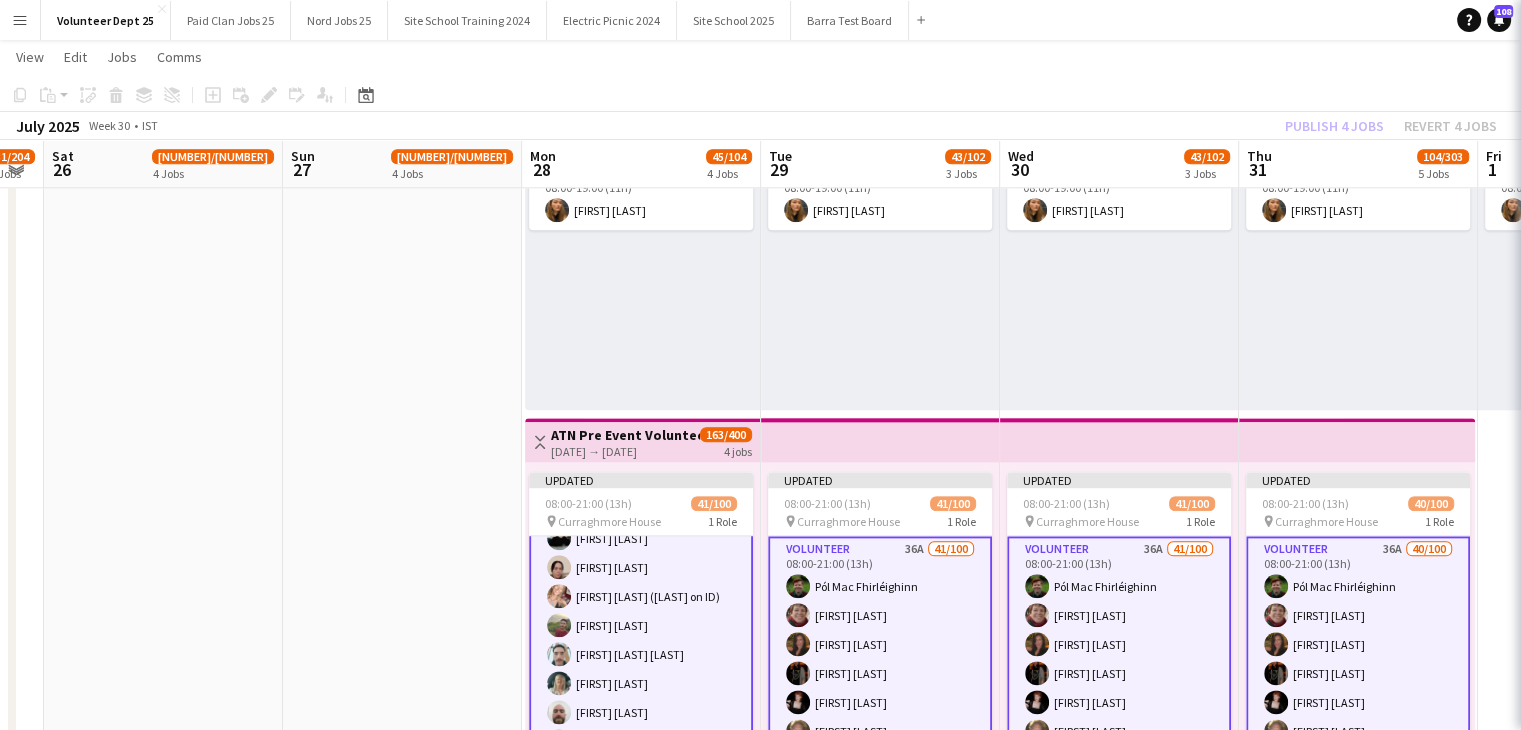 scroll, scrollTop: 745, scrollLeft: 0, axis: vertical 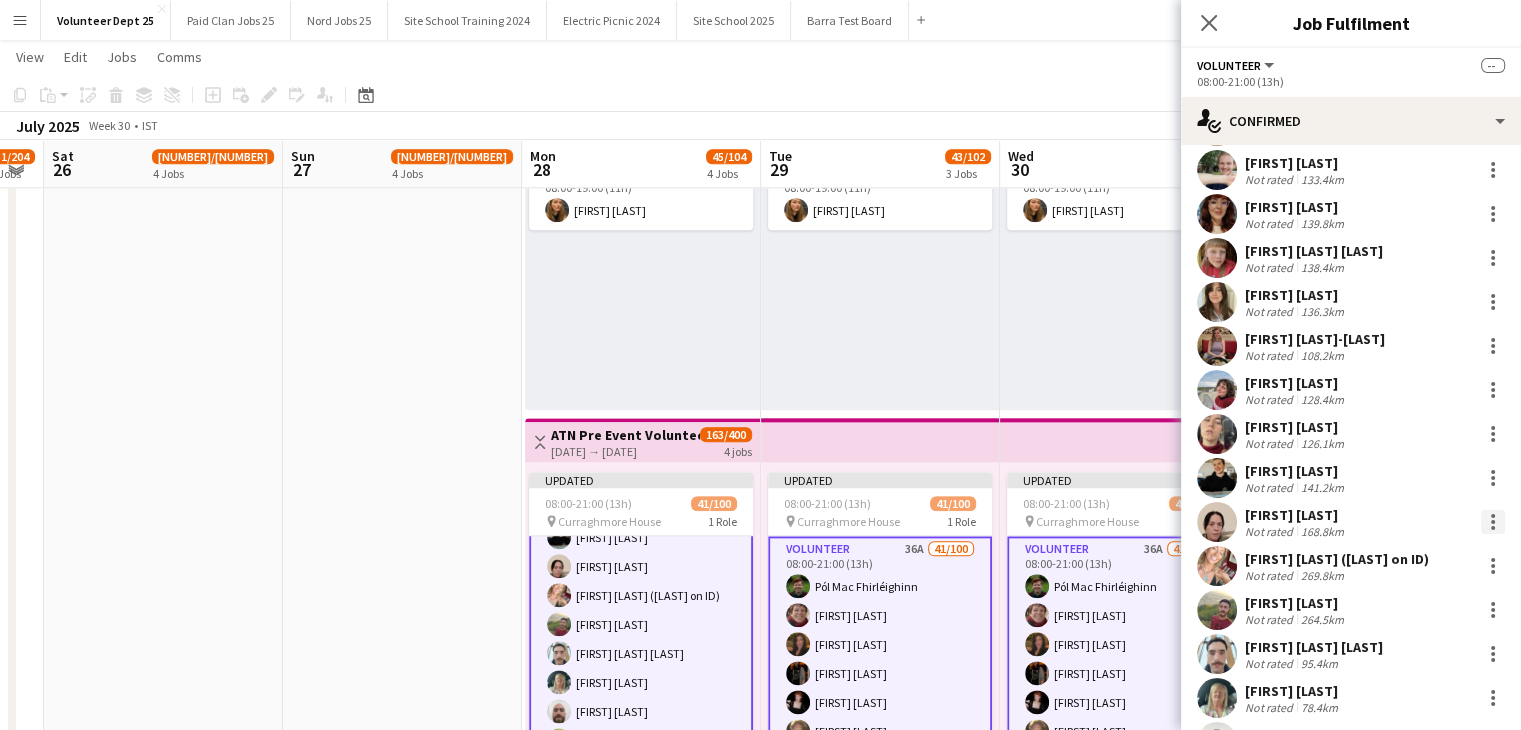 click at bounding box center (1493, 522) 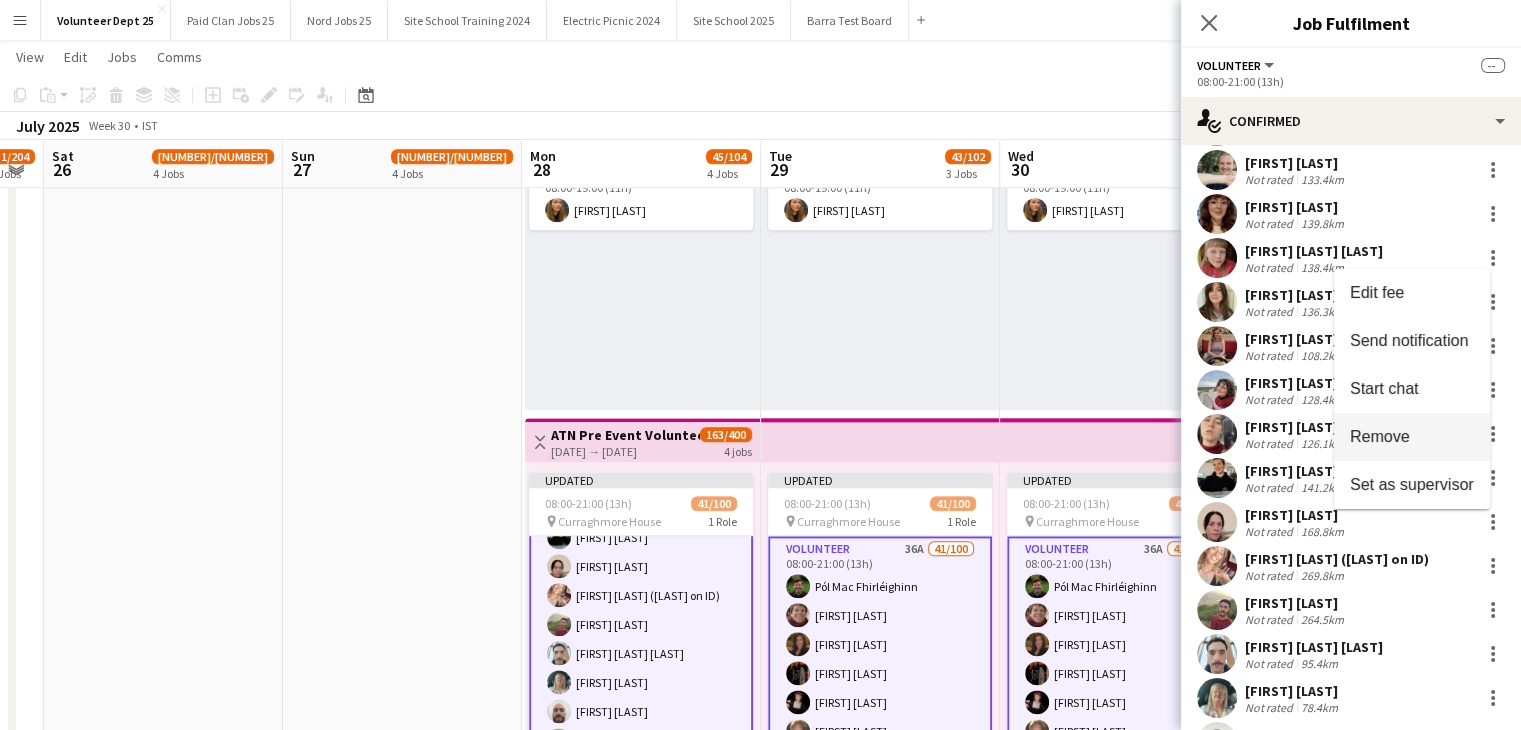 click on "Remove" at bounding box center [1380, 436] 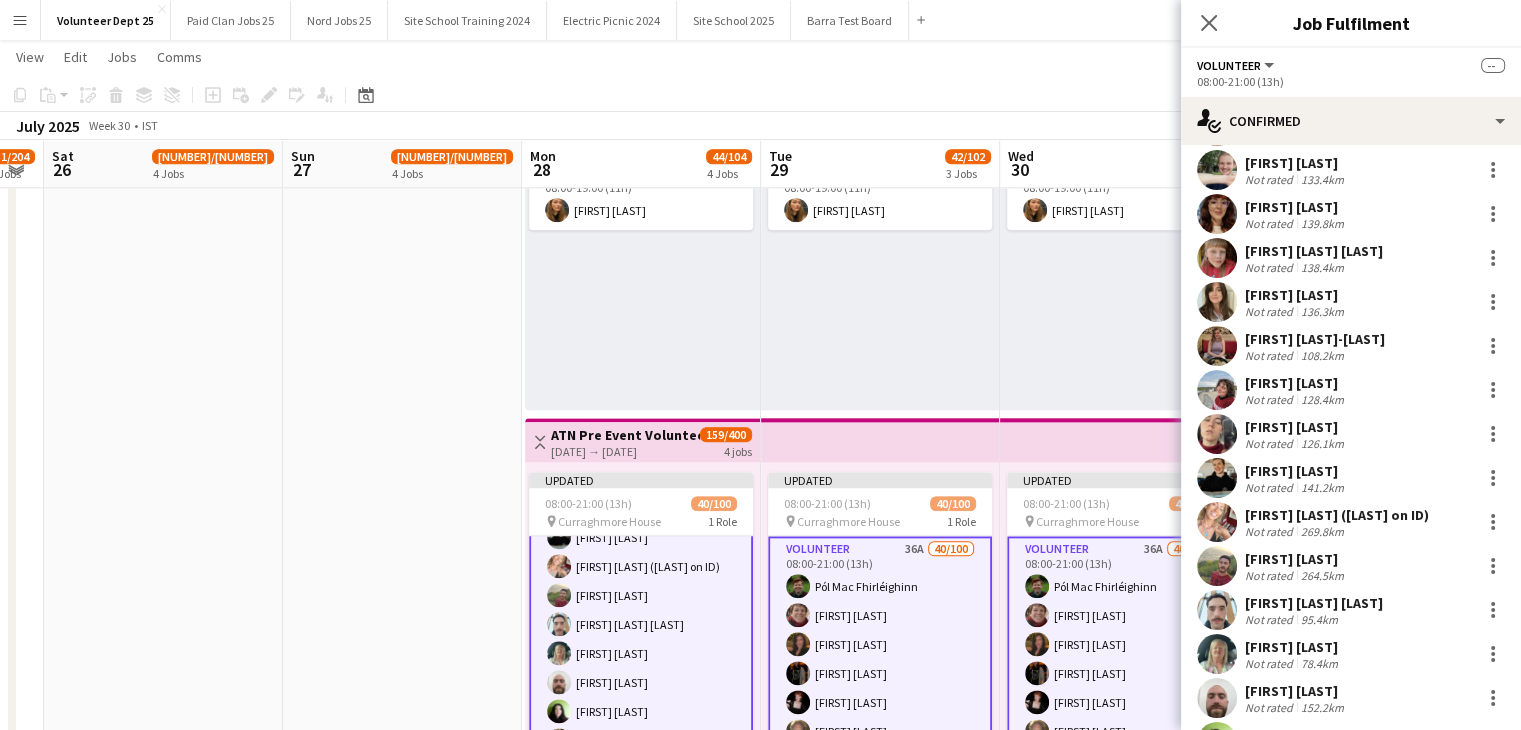 click at bounding box center [880, 440] 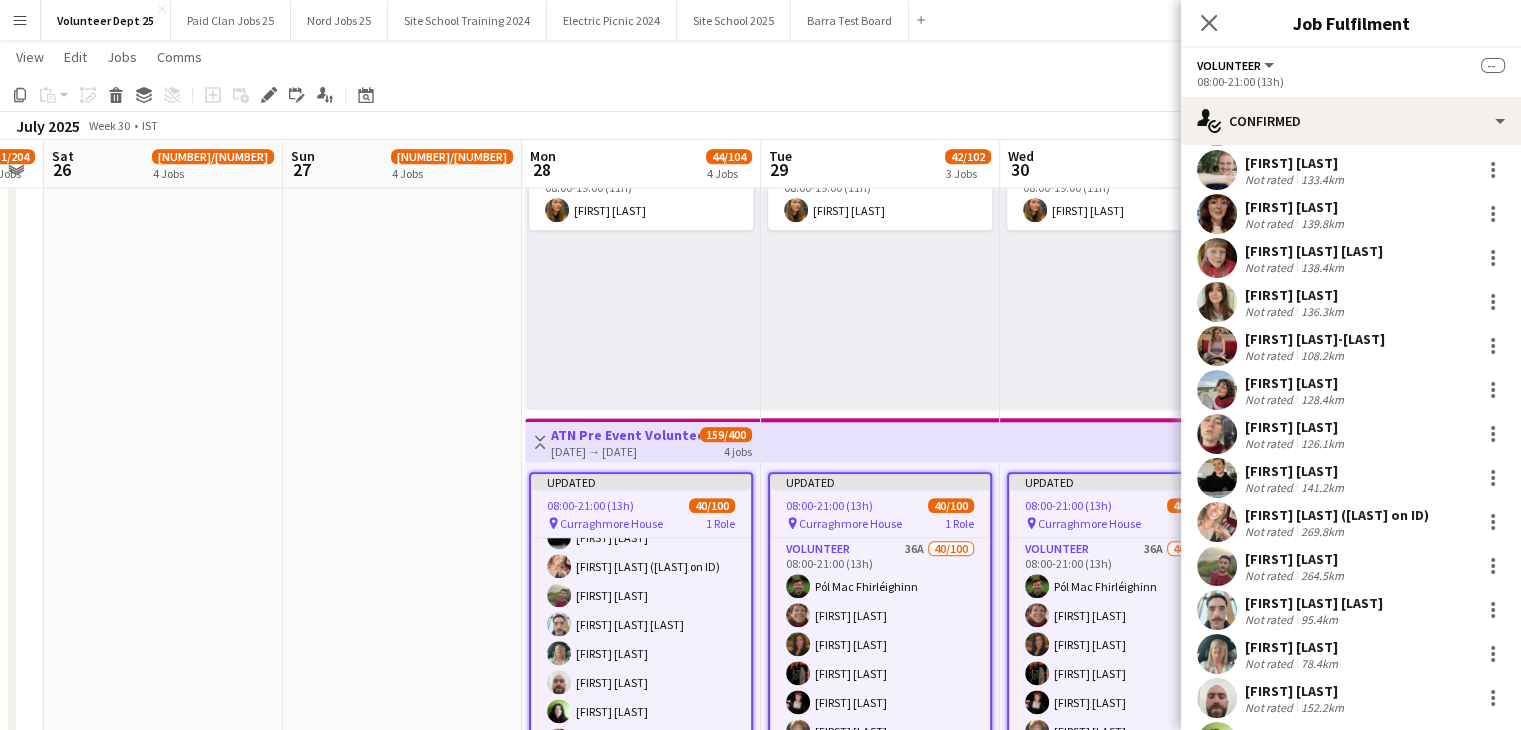 scroll, scrollTop: 744, scrollLeft: 0, axis: vertical 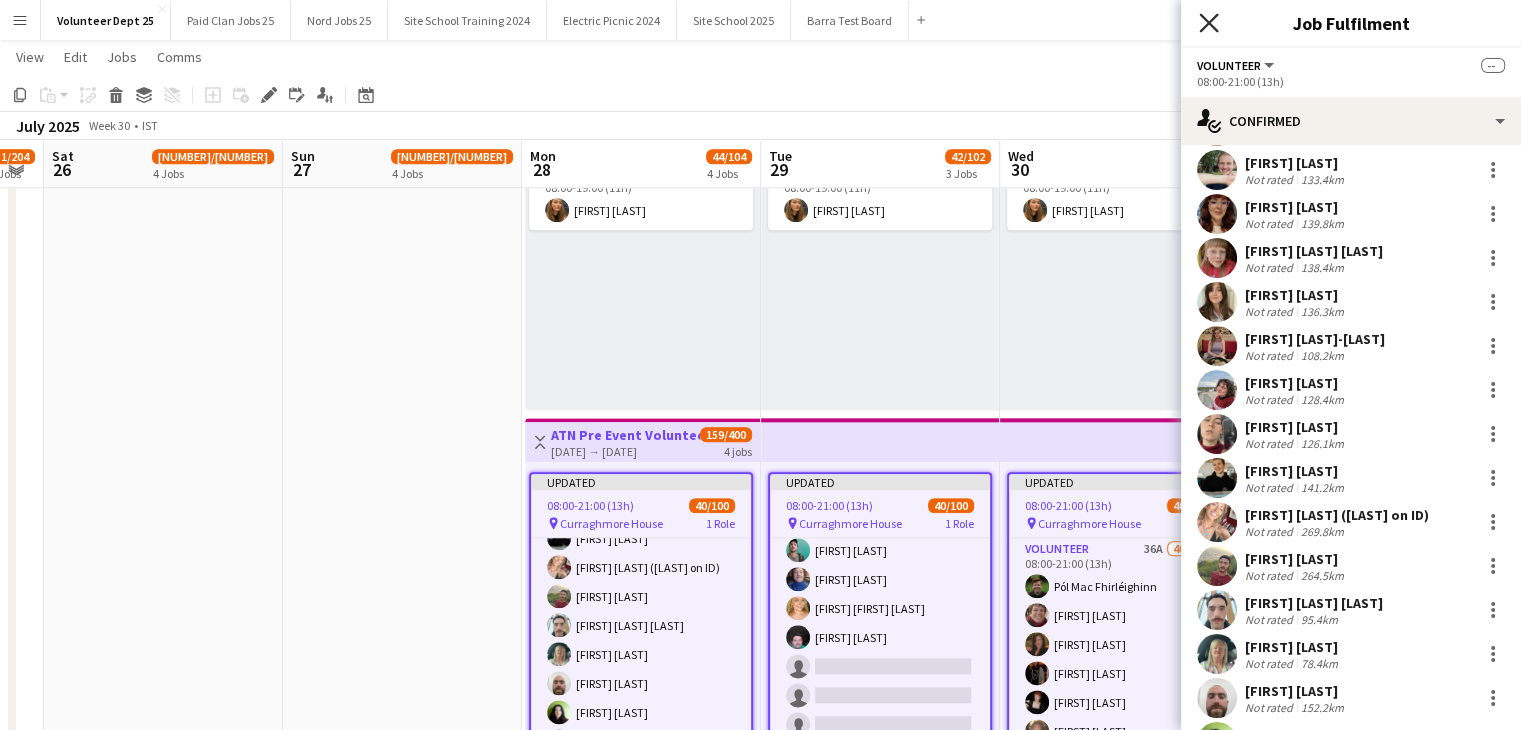 click on "Close pop-in" 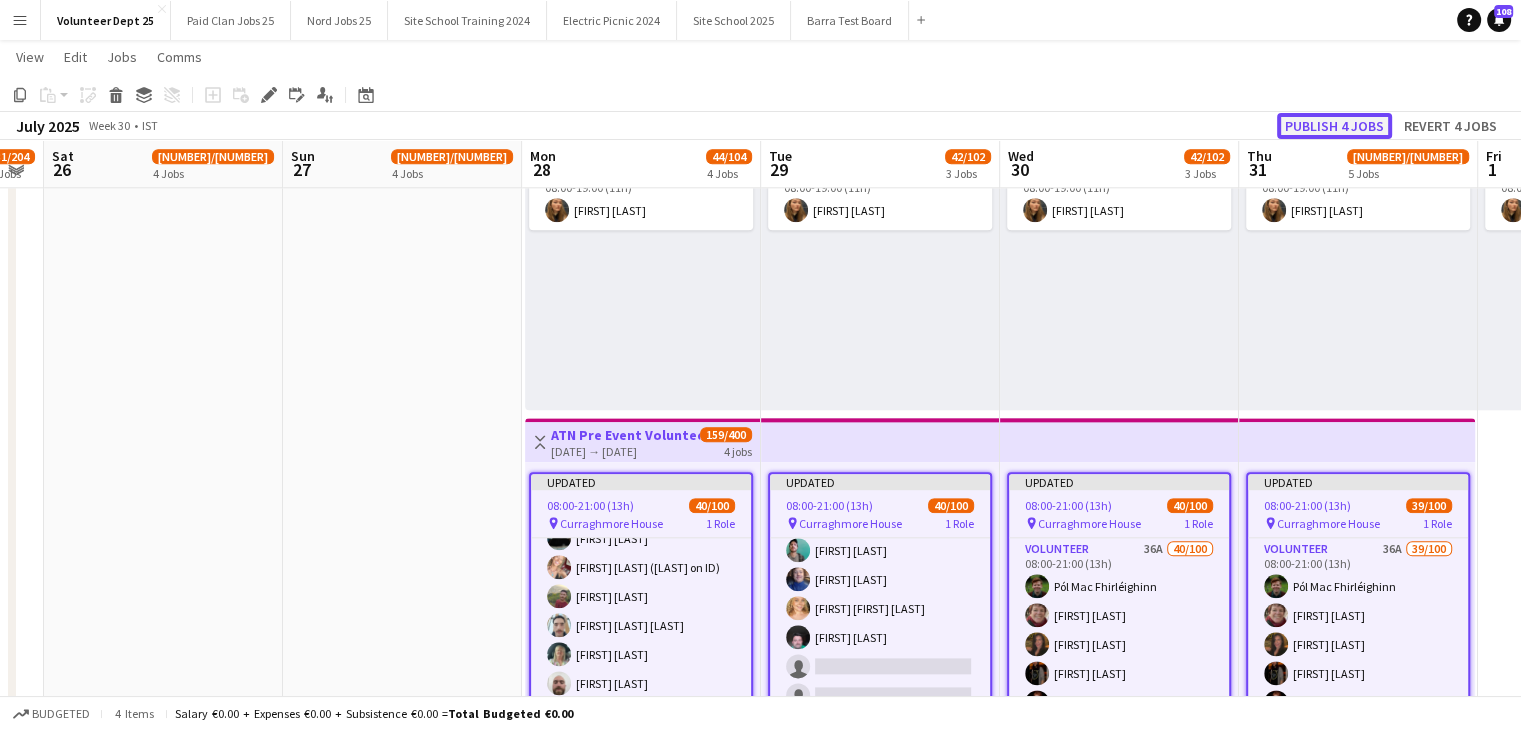 click on "Publish 4 jobs" 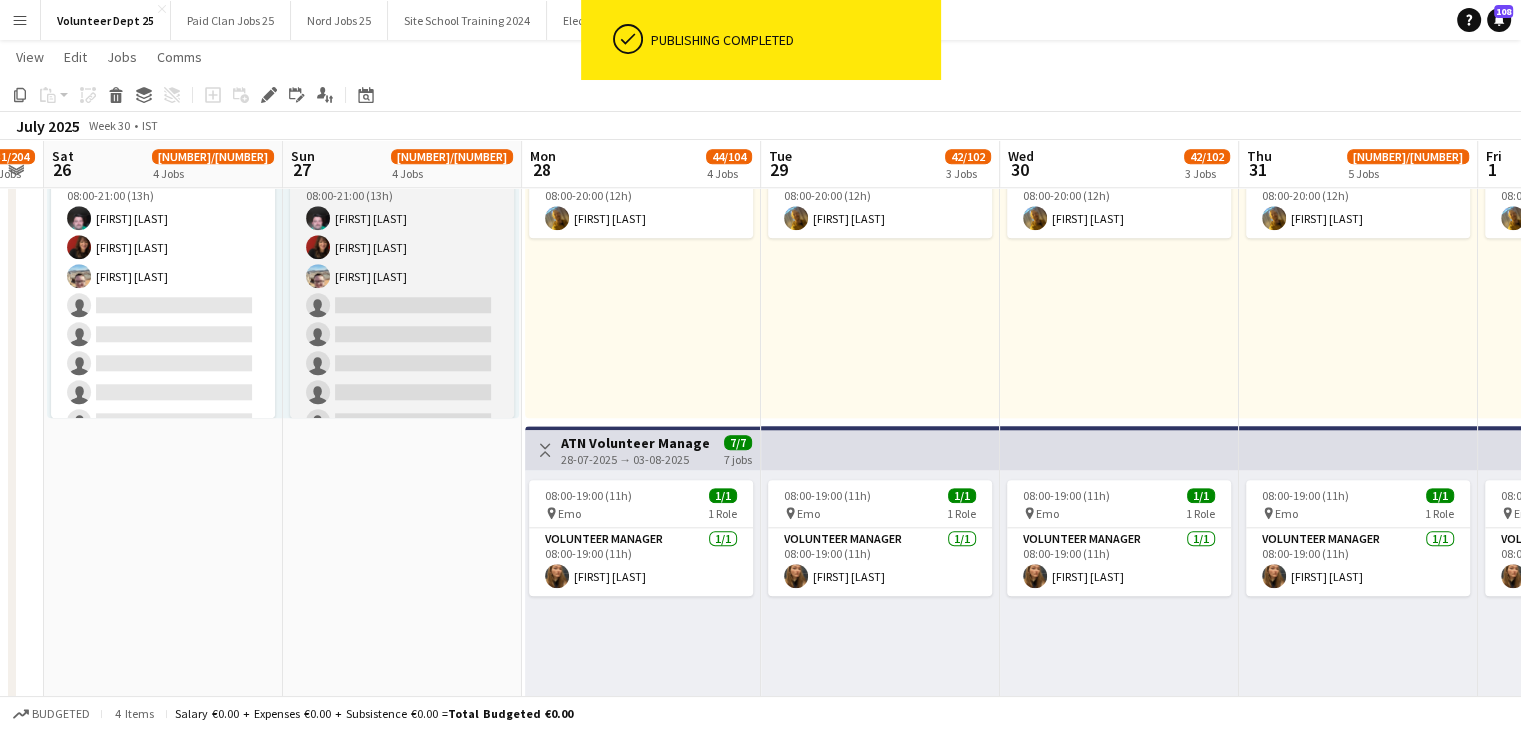 scroll, scrollTop: 1820, scrollLeft: 0, axis: vertical 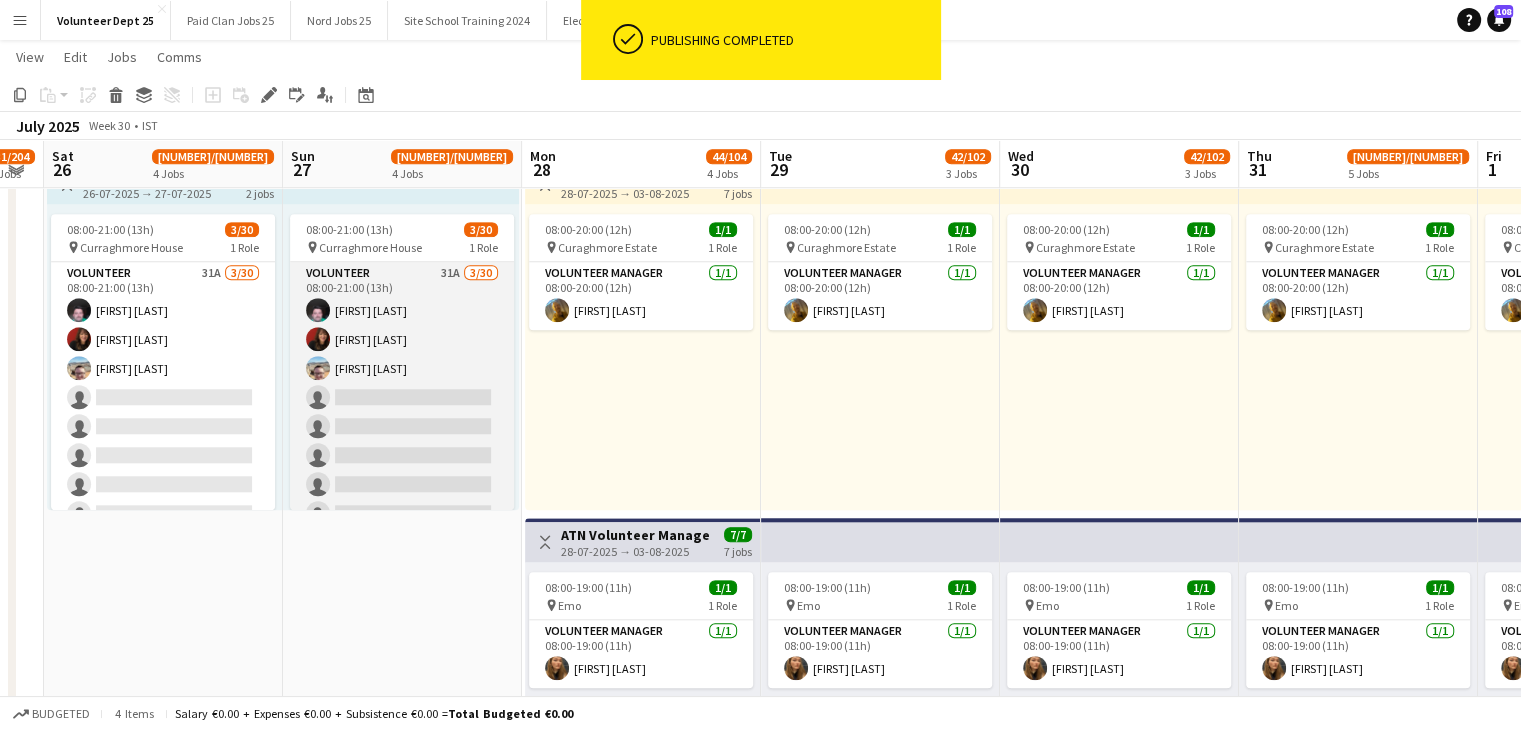 click on "Volunteer   31A   [NUMBER]/[NUMBER]   08:00-21:00 (13h)
[FIRST] [LAST] [FIRST] [LAST] [FIRST] [LAST]
single-neutral-actions
single-neutral-actions
single-neutral-actions
single-neutral-actions
single-neutral-actions
single-neutral-actions
single-neutral-actions
single-neutral-actions
single-neutral-actions
single-neutral-actions
single-neutral-actions
single-neutral-actions
single-neutral-actions
single-neutral-actions" at bounding box center [402, 716] 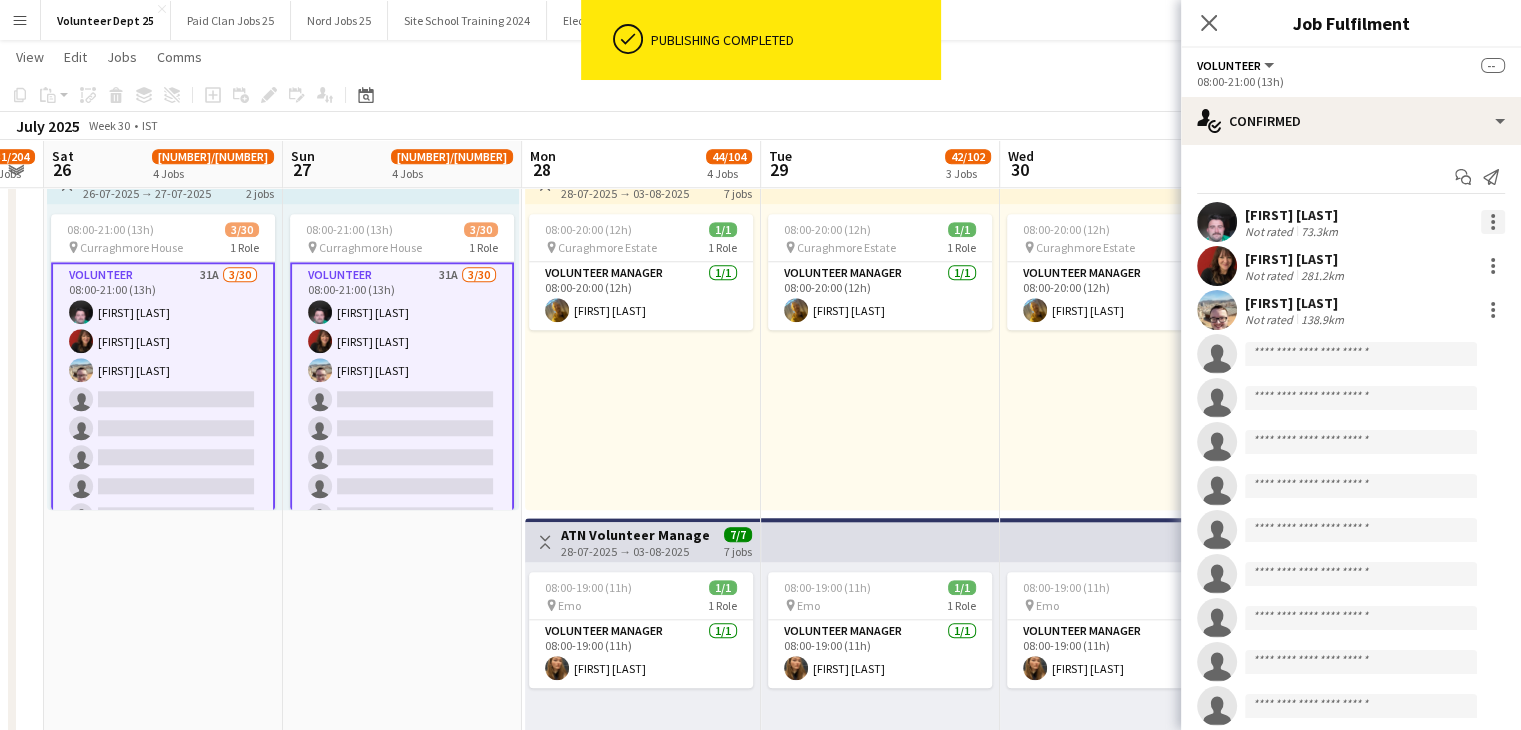 click at bounding box center (1493, 222) 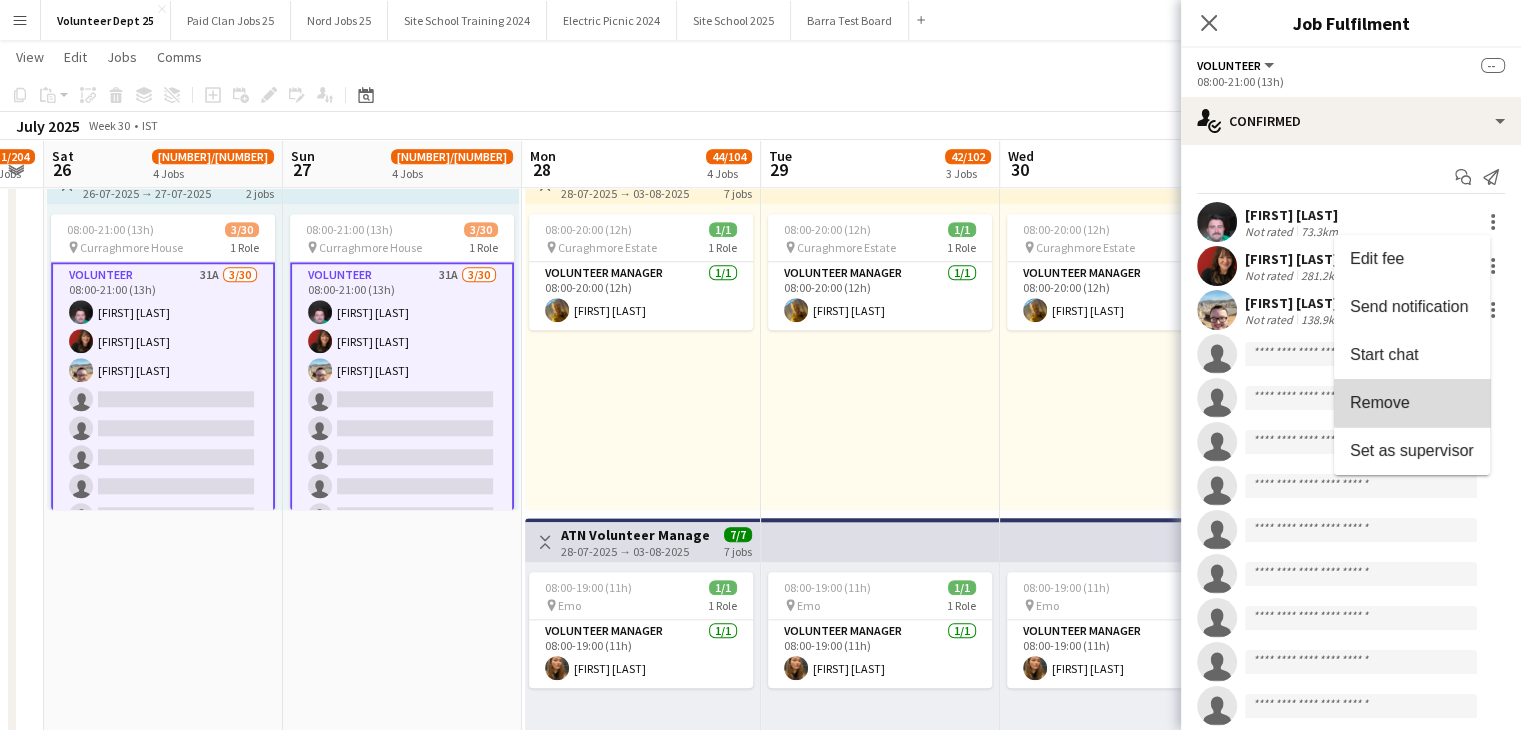 click on "Remove" at bounding box center (1412, 403) 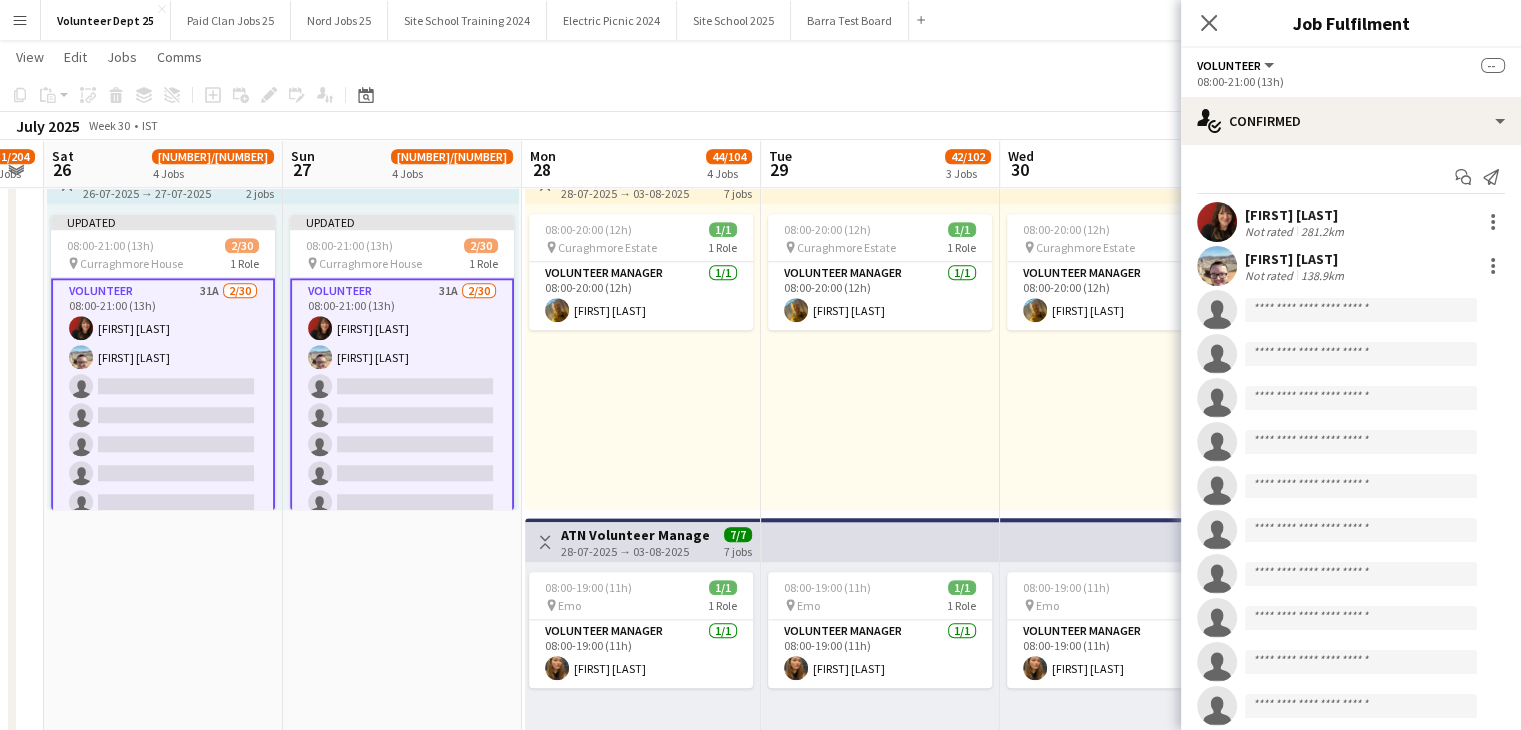 click on "Not rated" at bounding box center [1271, 231] 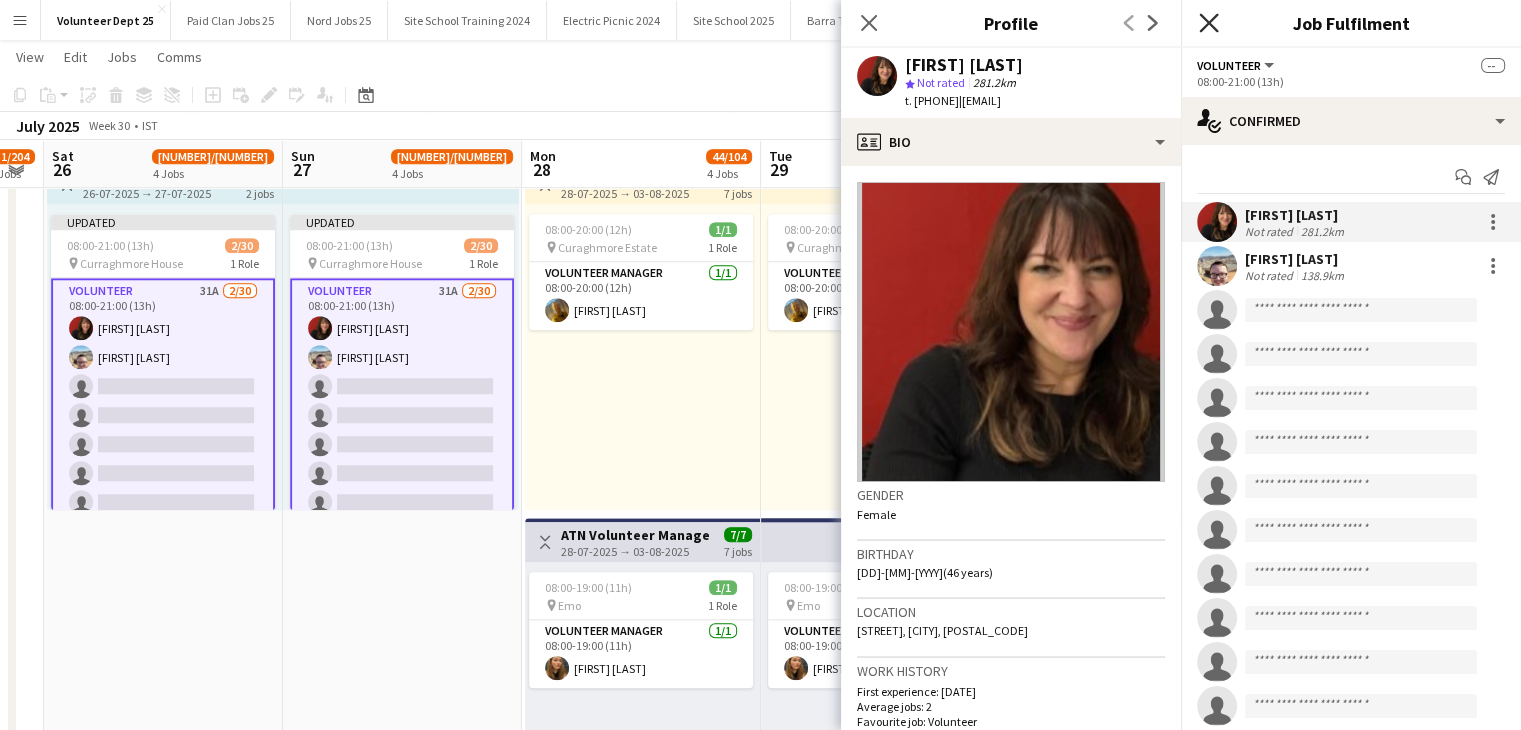 click on "Close pop-in" 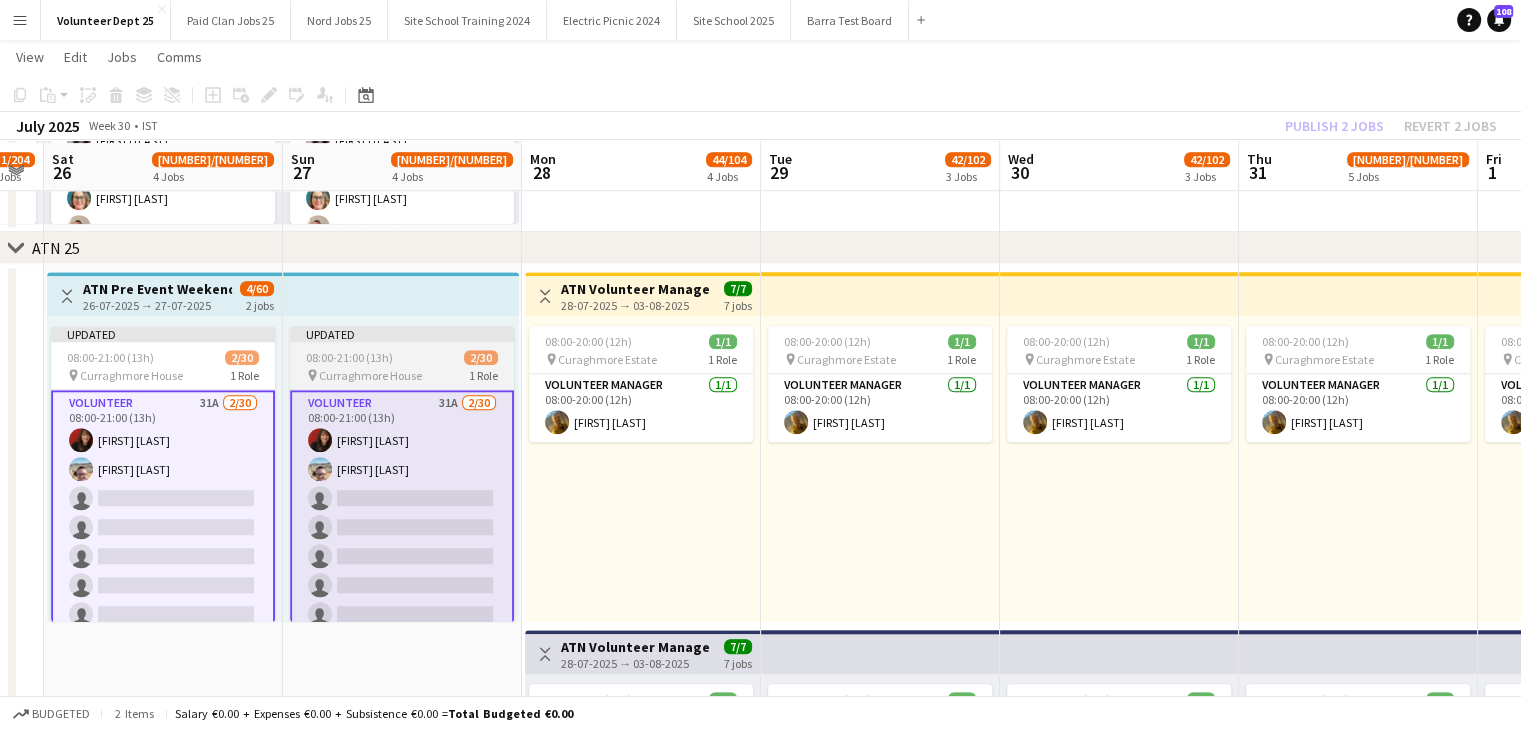 scroll, scrollTop: 1708, scrollLeft: 0, axis: vertical 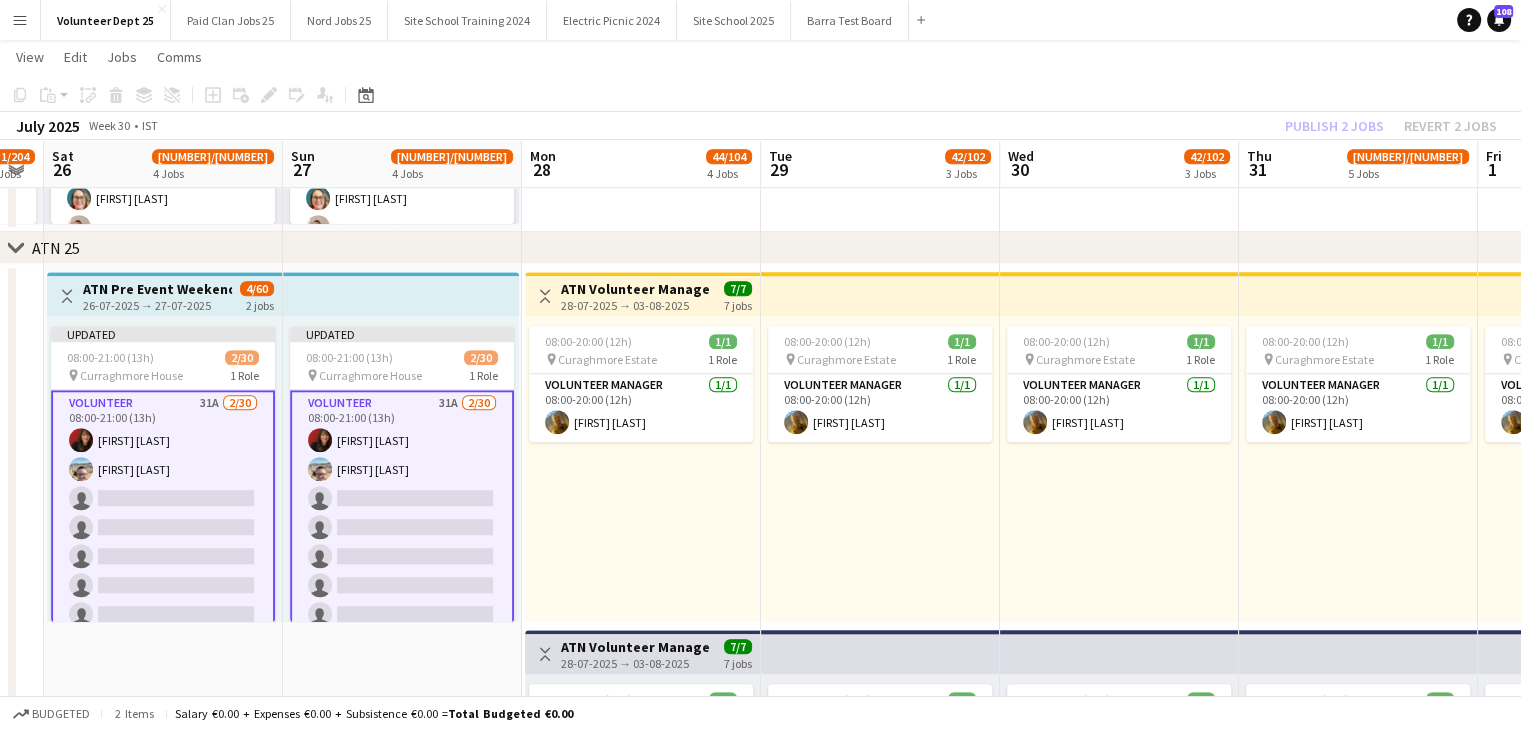 click at bounding box center (401, 294) 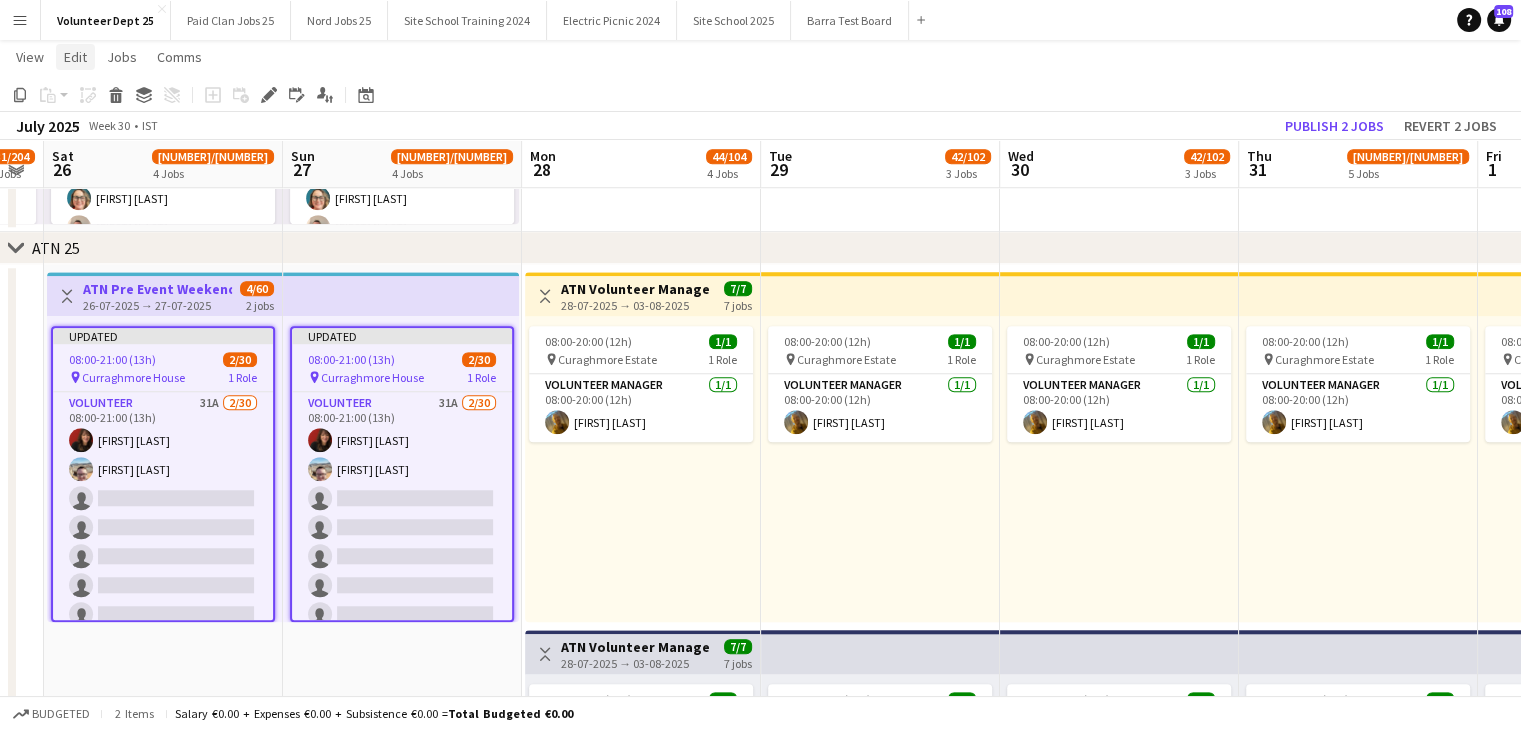 click on "Edit" 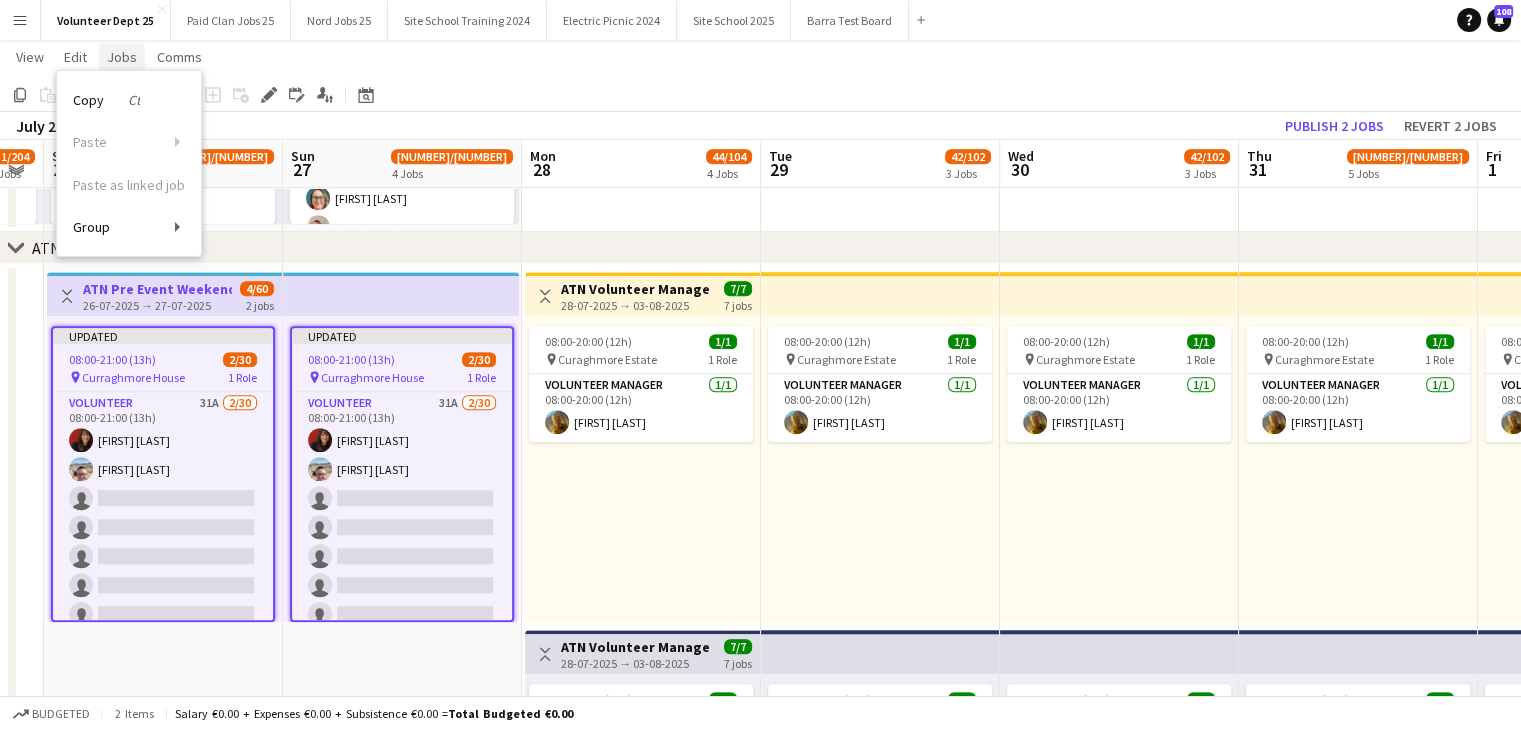 click on "Jobs" 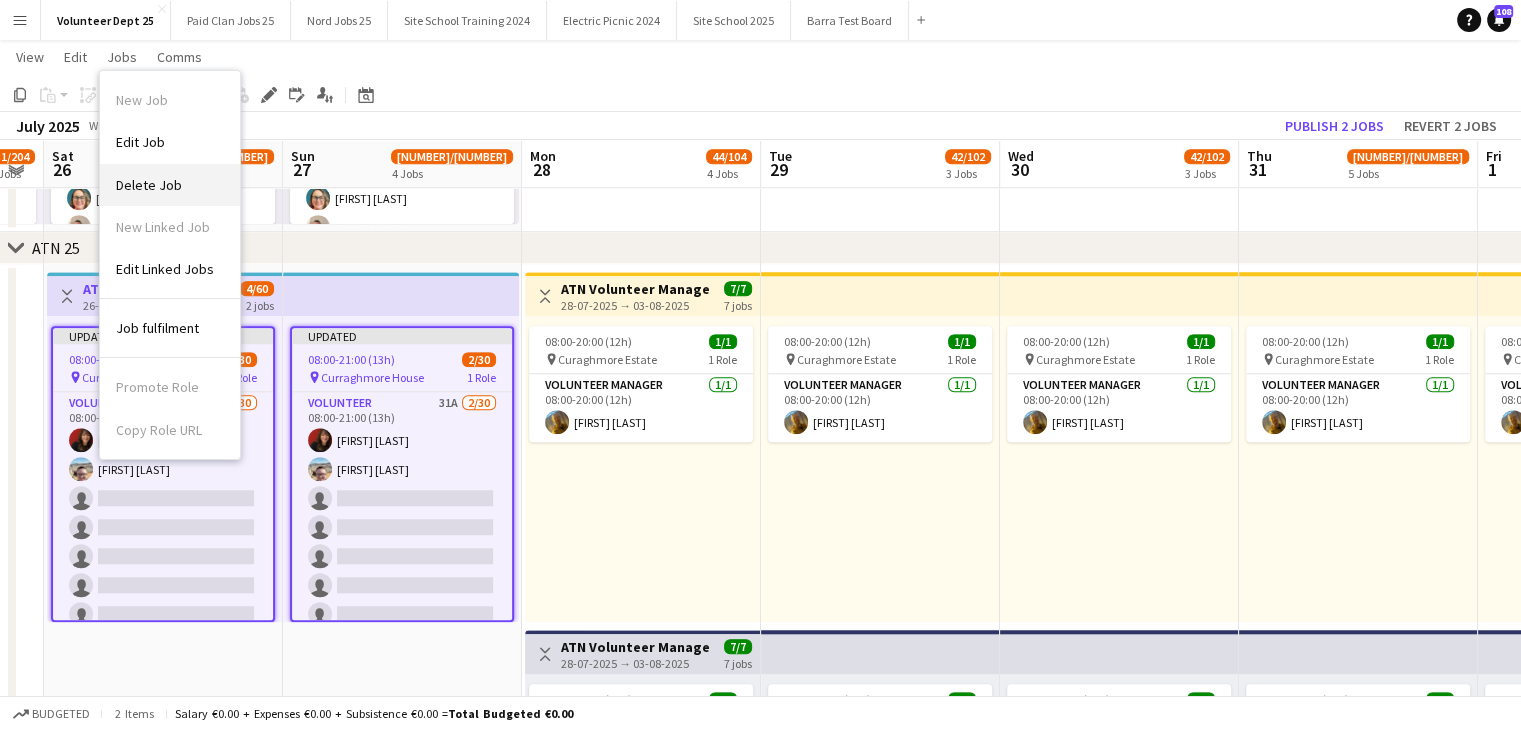 click on "Delete Job" at bounding box center (170, 185) 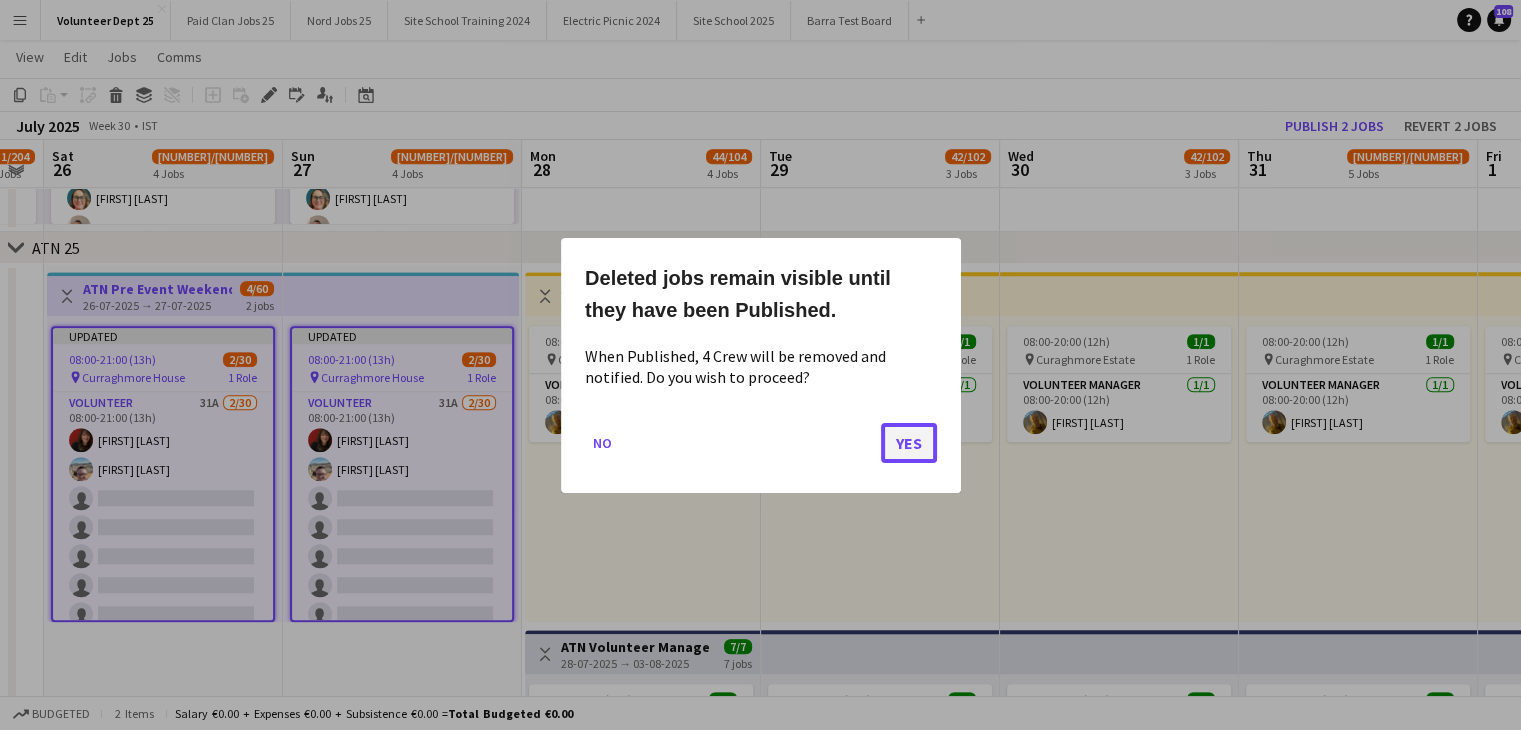 click on "Yes" 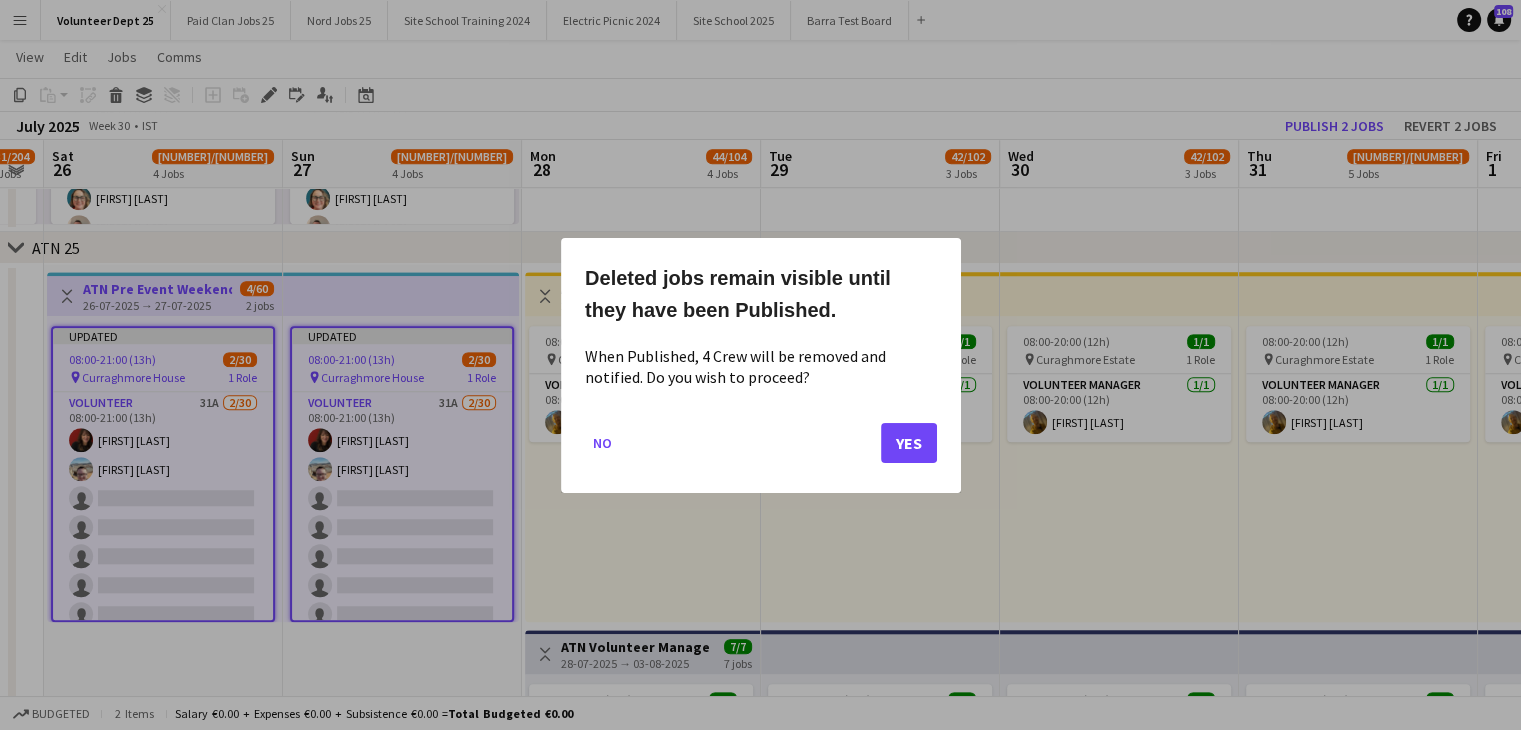 scroll, scrollTop: 1708, scrollLeft: 0, axis: vertical 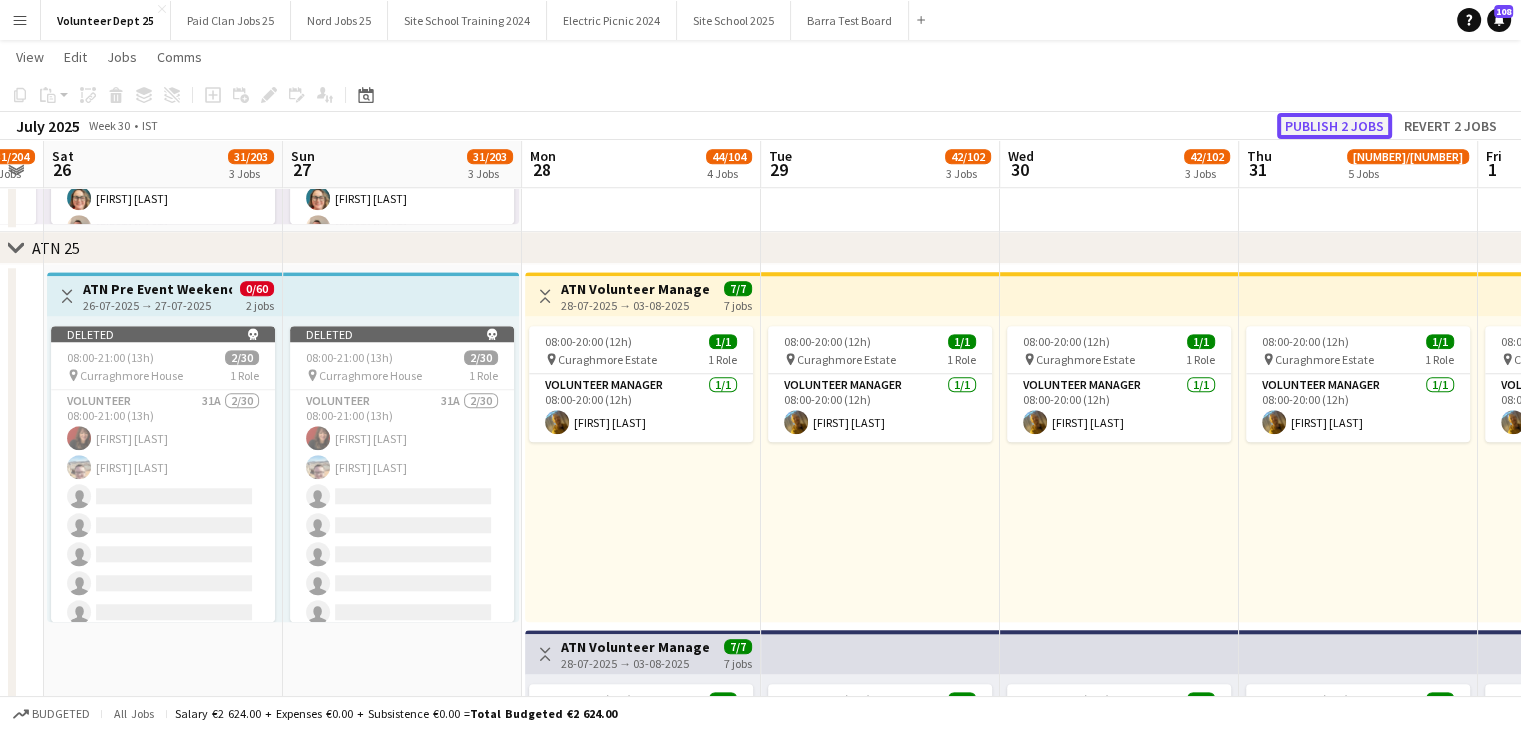click on "Publish 2 jobs" 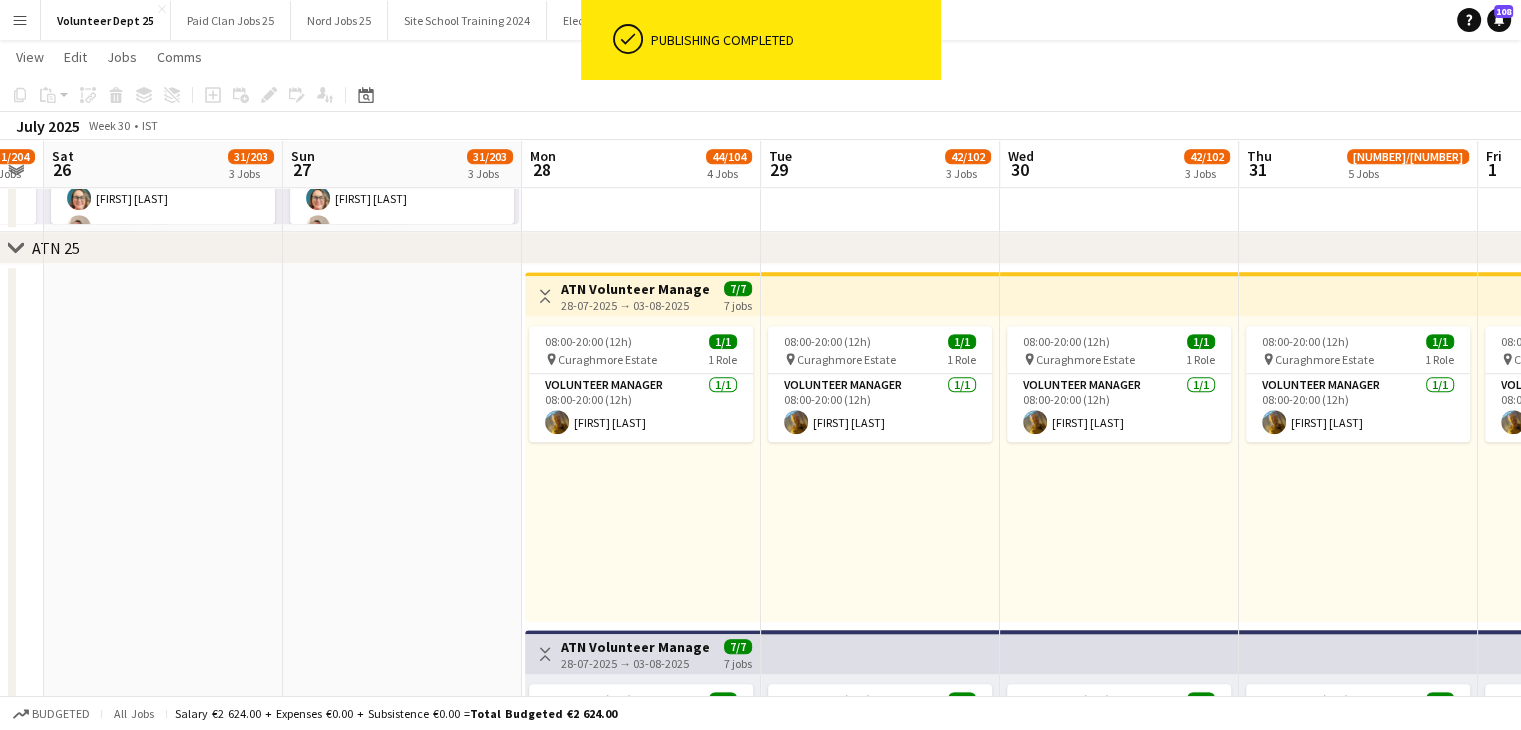 click at bounding box center [402, 1163] 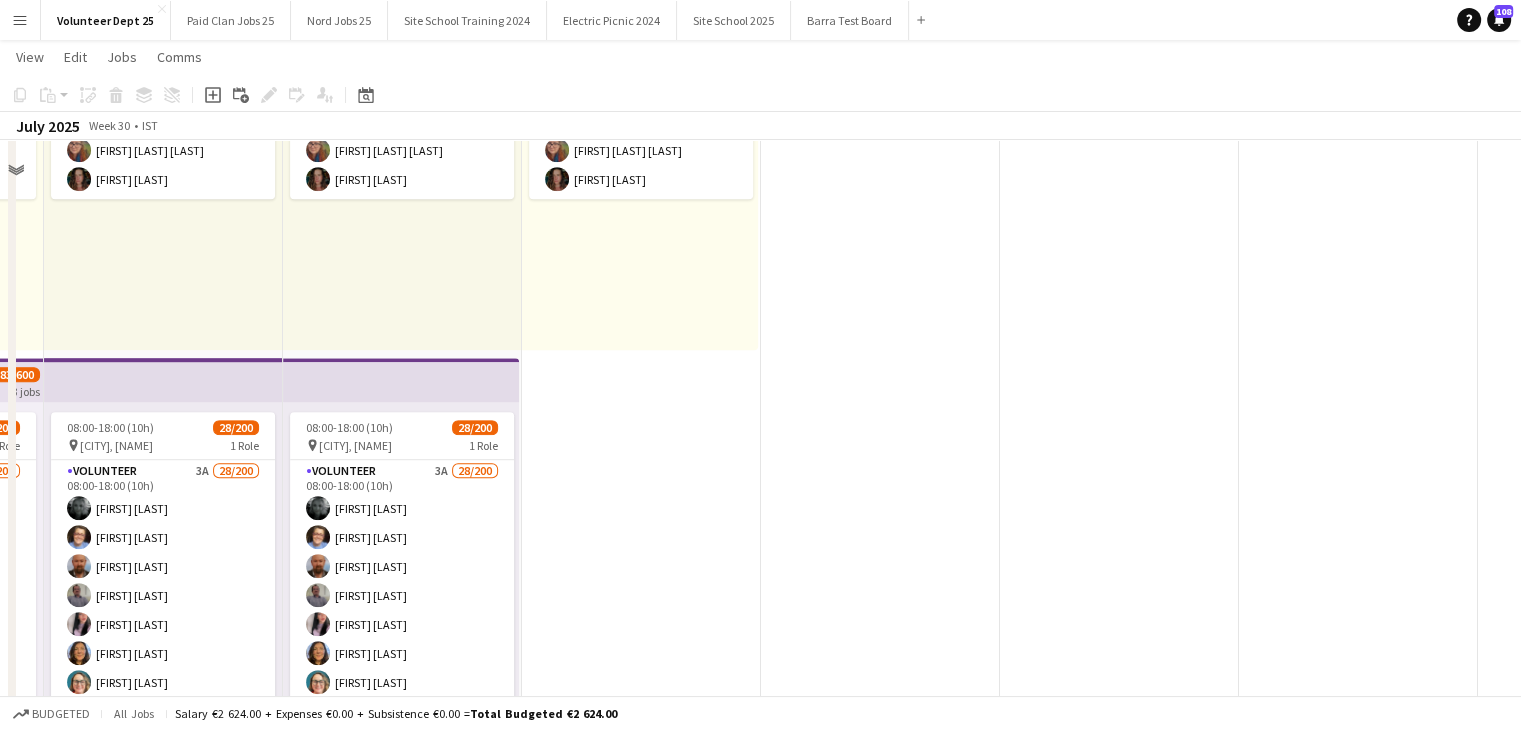 scroll, scrollTop: 1236, scrollLeft: 0, axis: vertical 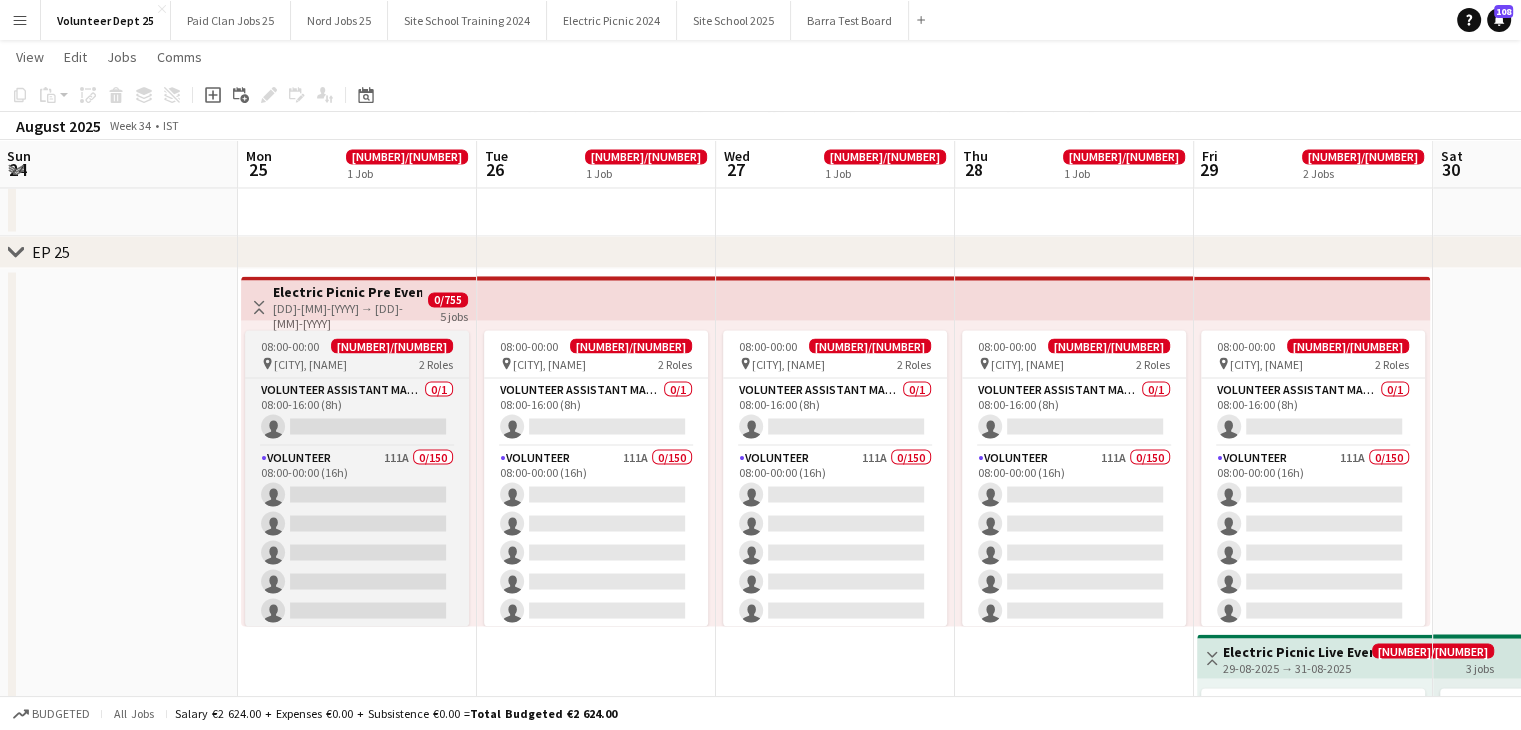 click on "[NUMBER]/[NUMBER]" at bounding box center (392, 345) 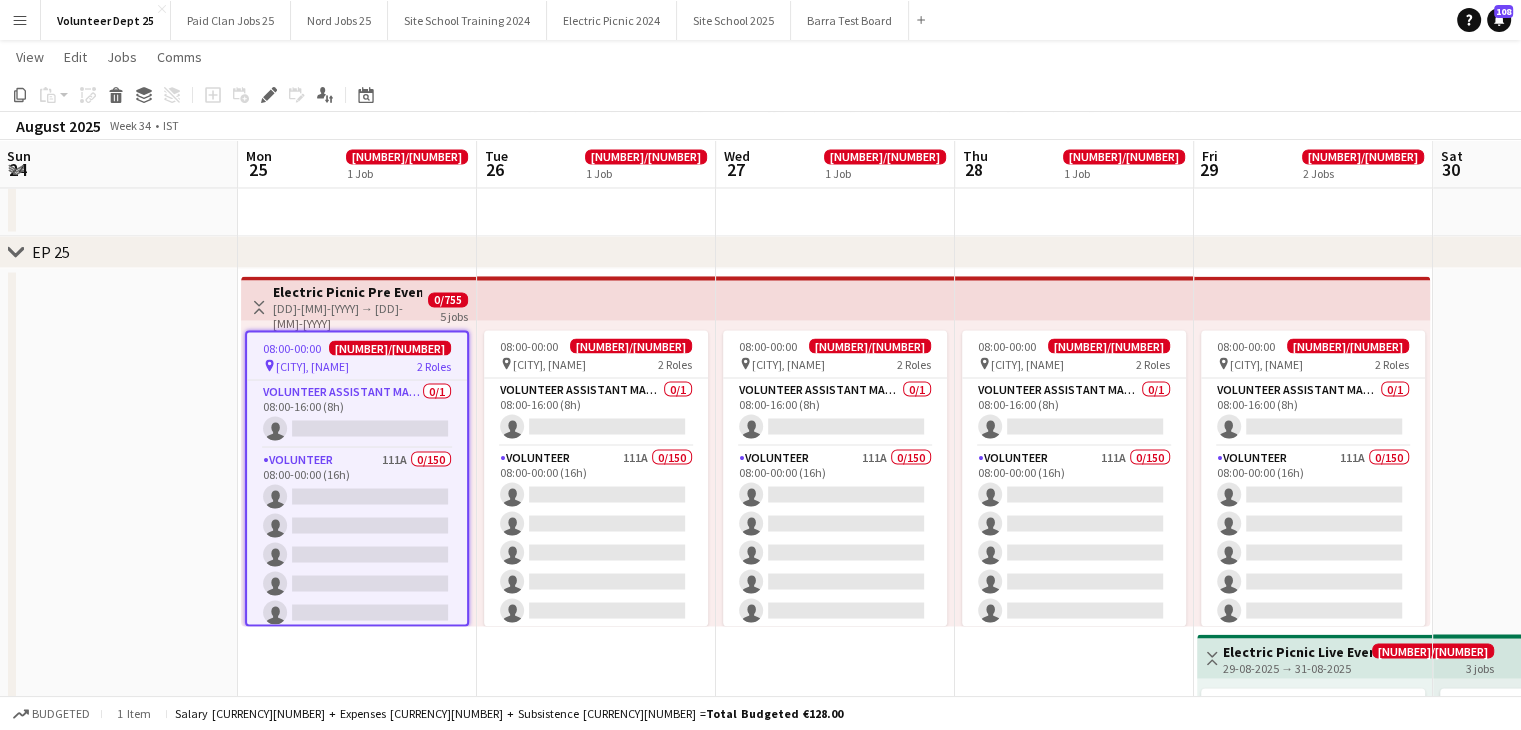 click at bounding box center (596, 298) 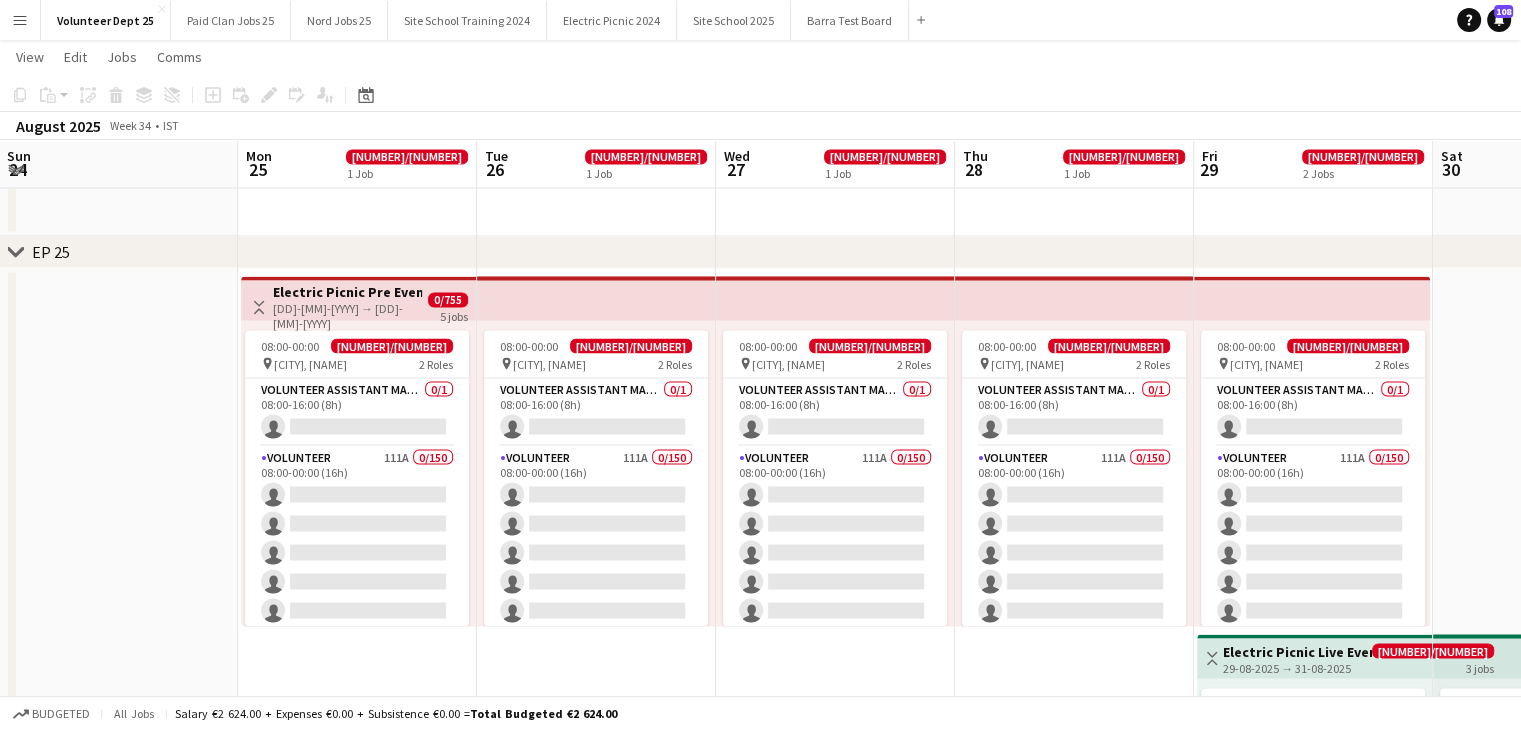 click at bounding box center [596, 298] 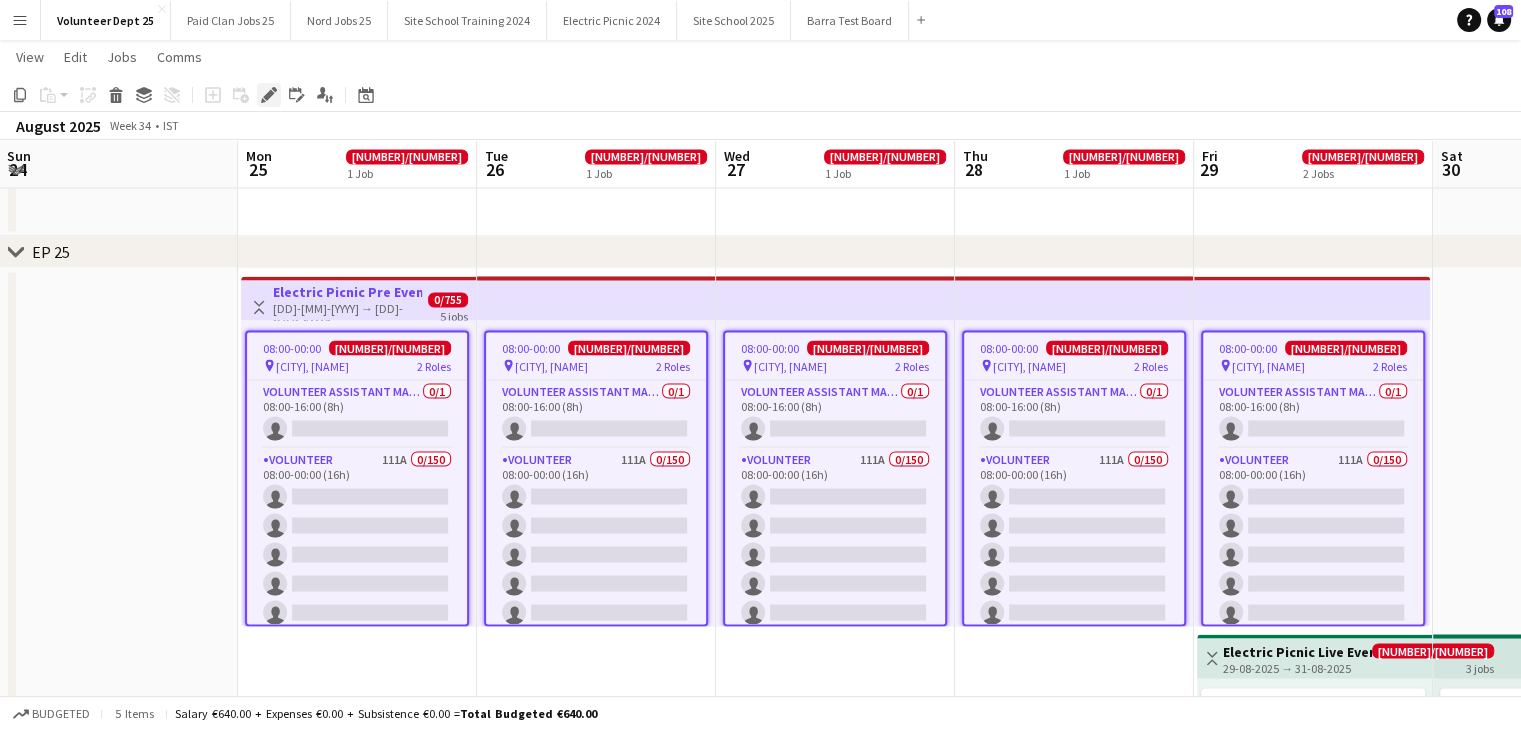 click 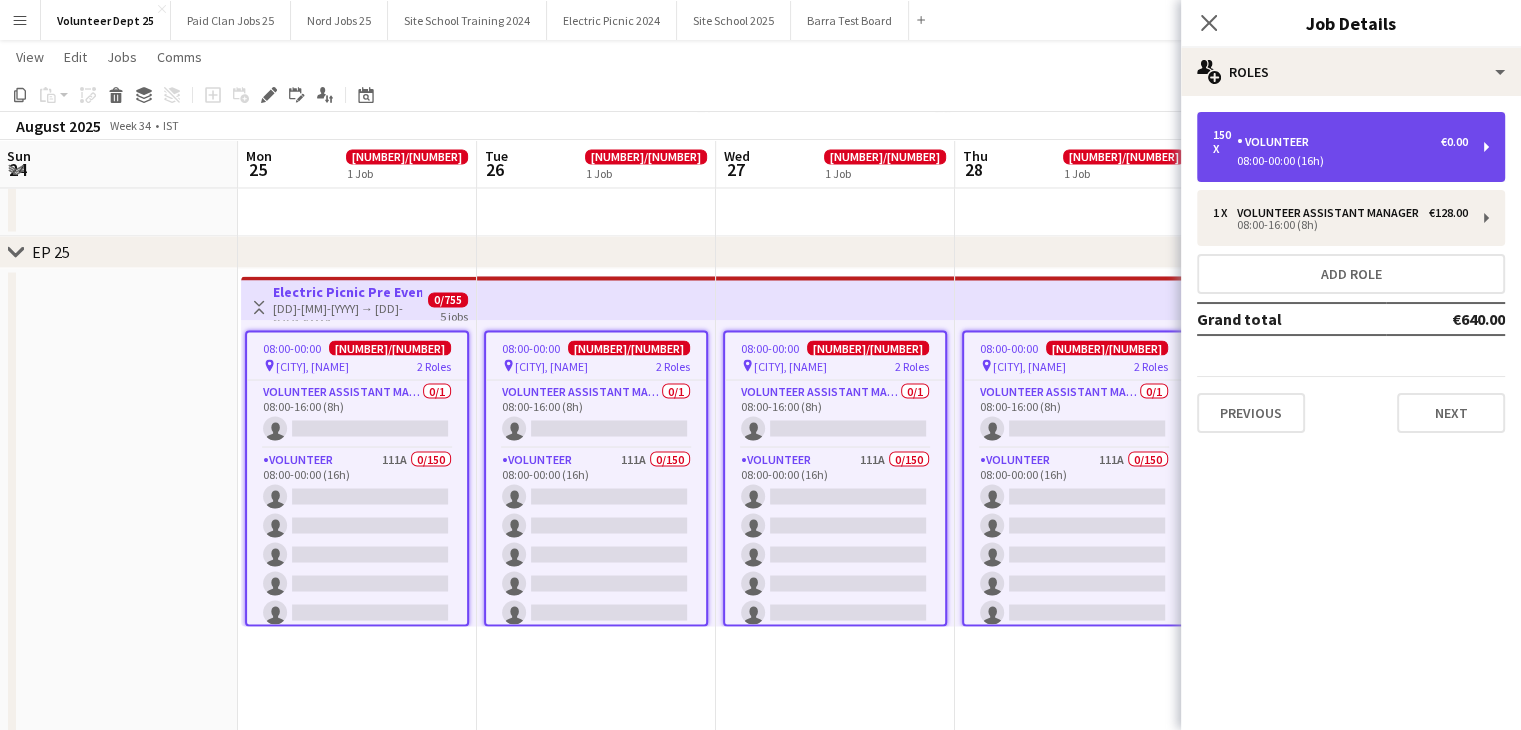 click on "08:00-00:00 (16h)" at bounding box center [1340, 161] 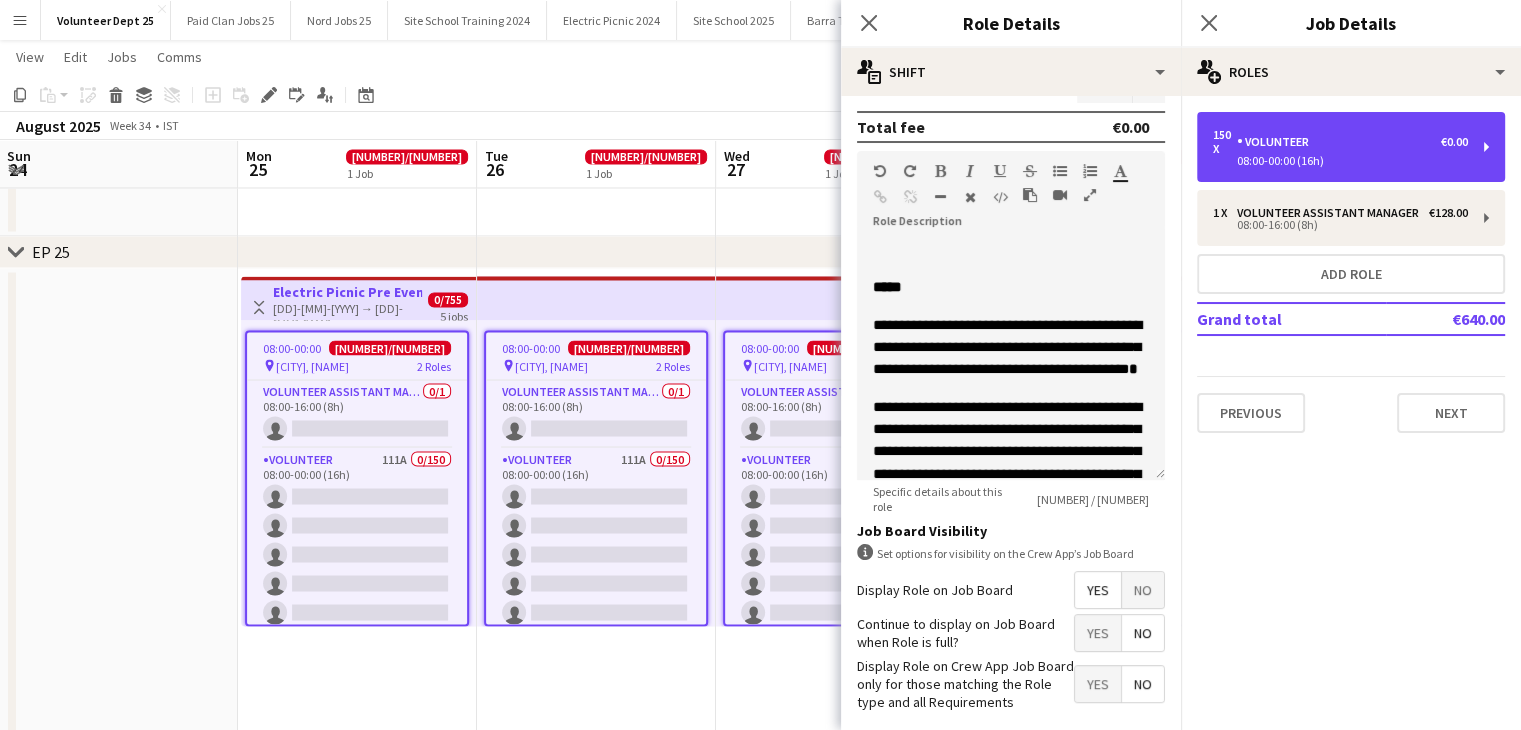 scroll, scrollTop: 488, scrollLeft: 0, axis: vertical 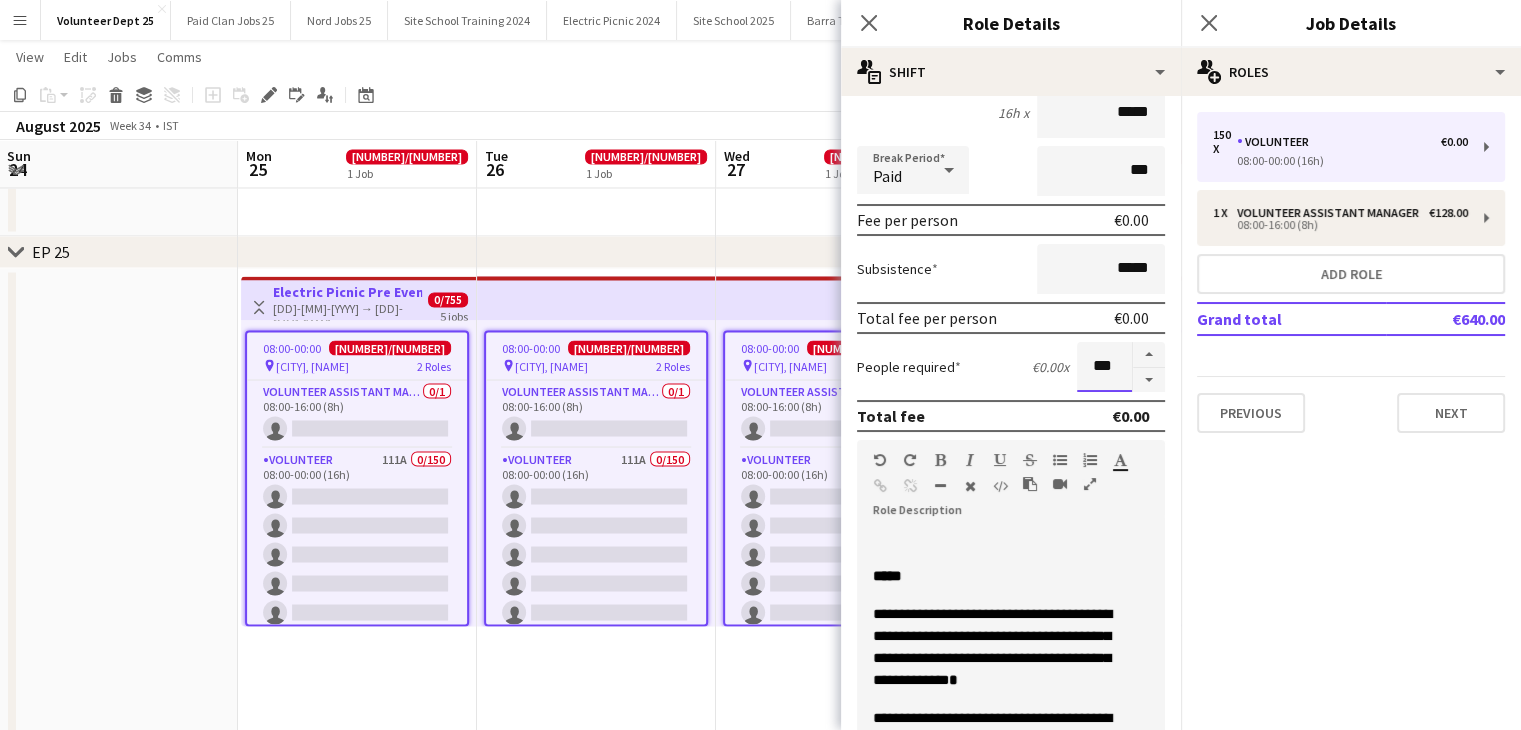 click on "***" at bounding box center [1104, 367] 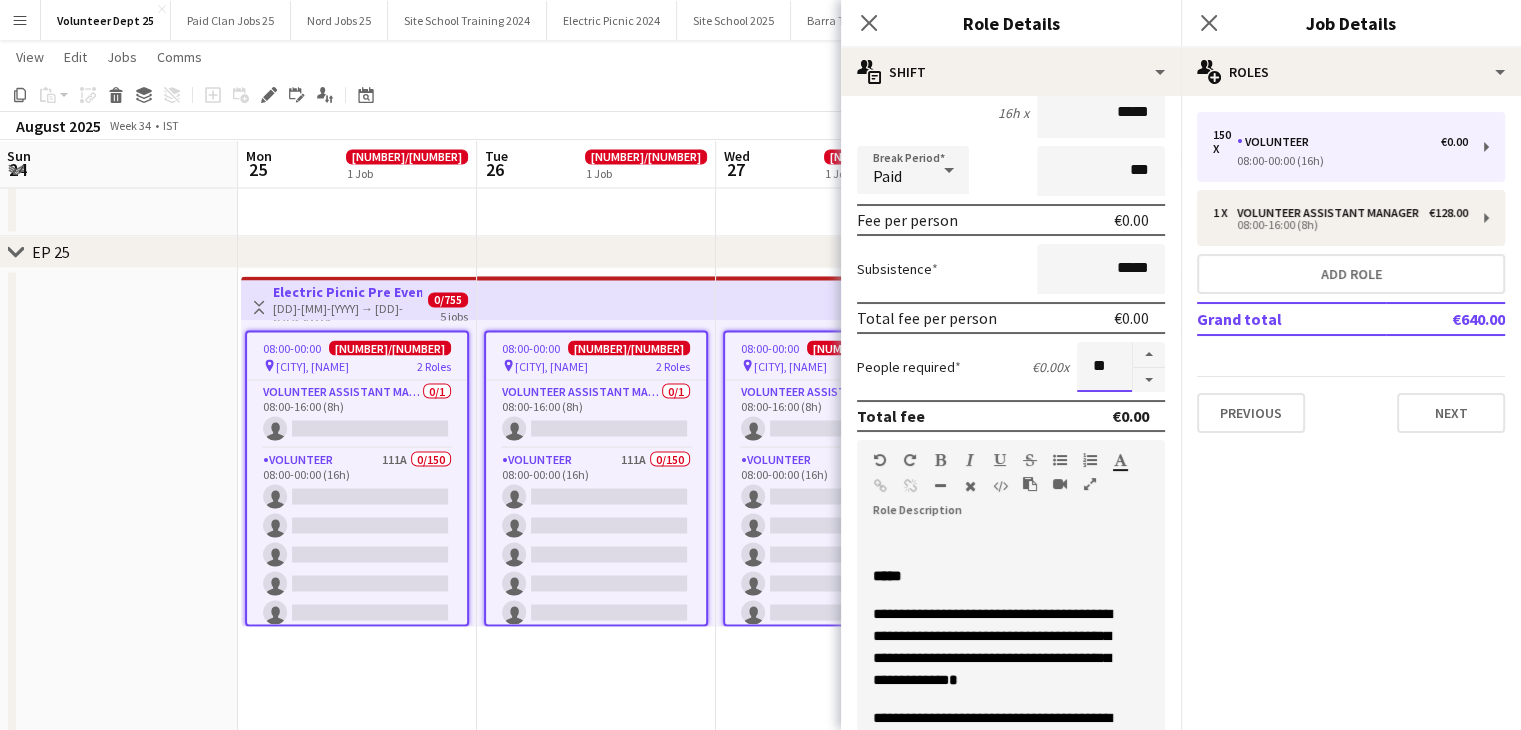 type on "**" 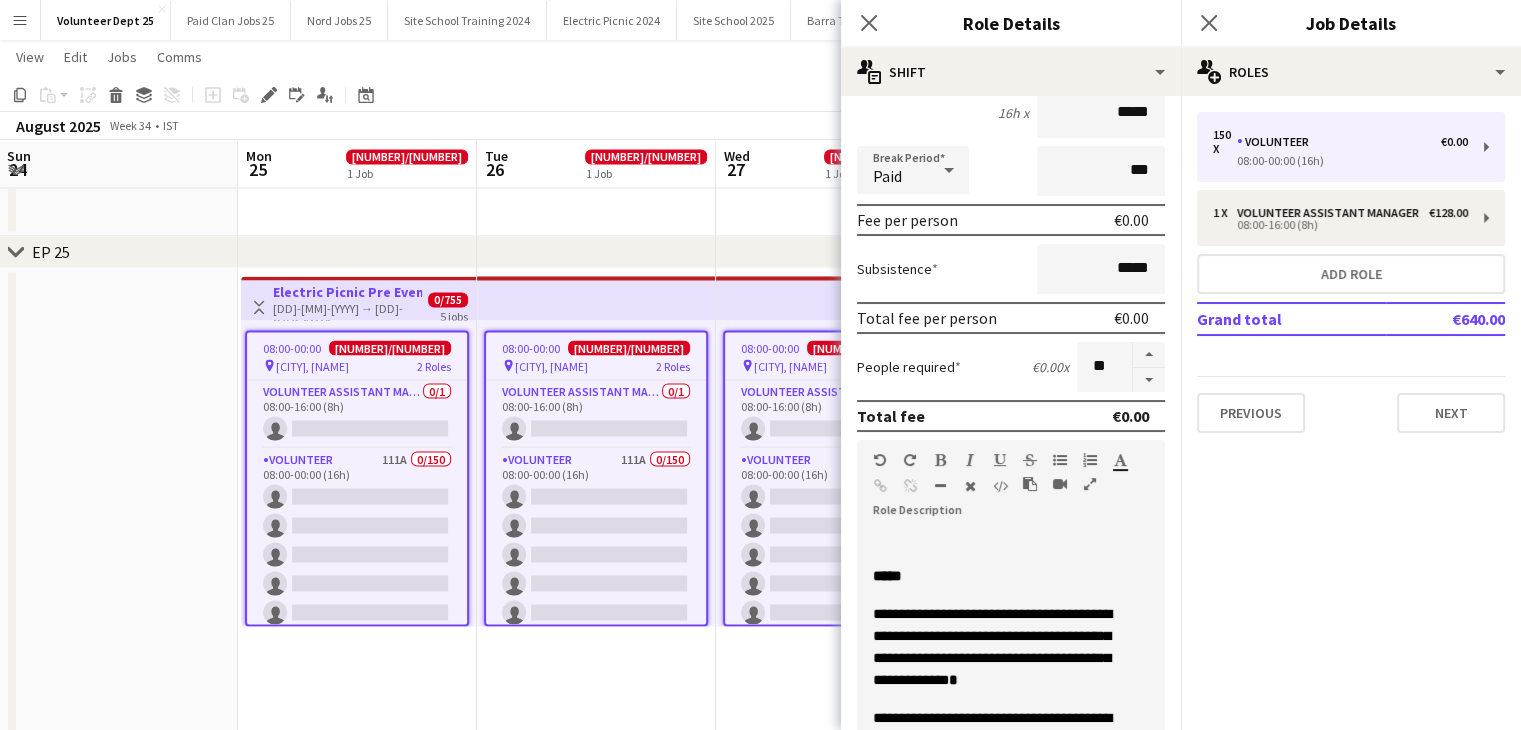 click on "People required   €0.00   x  **" at bounding box center (1011, 367) 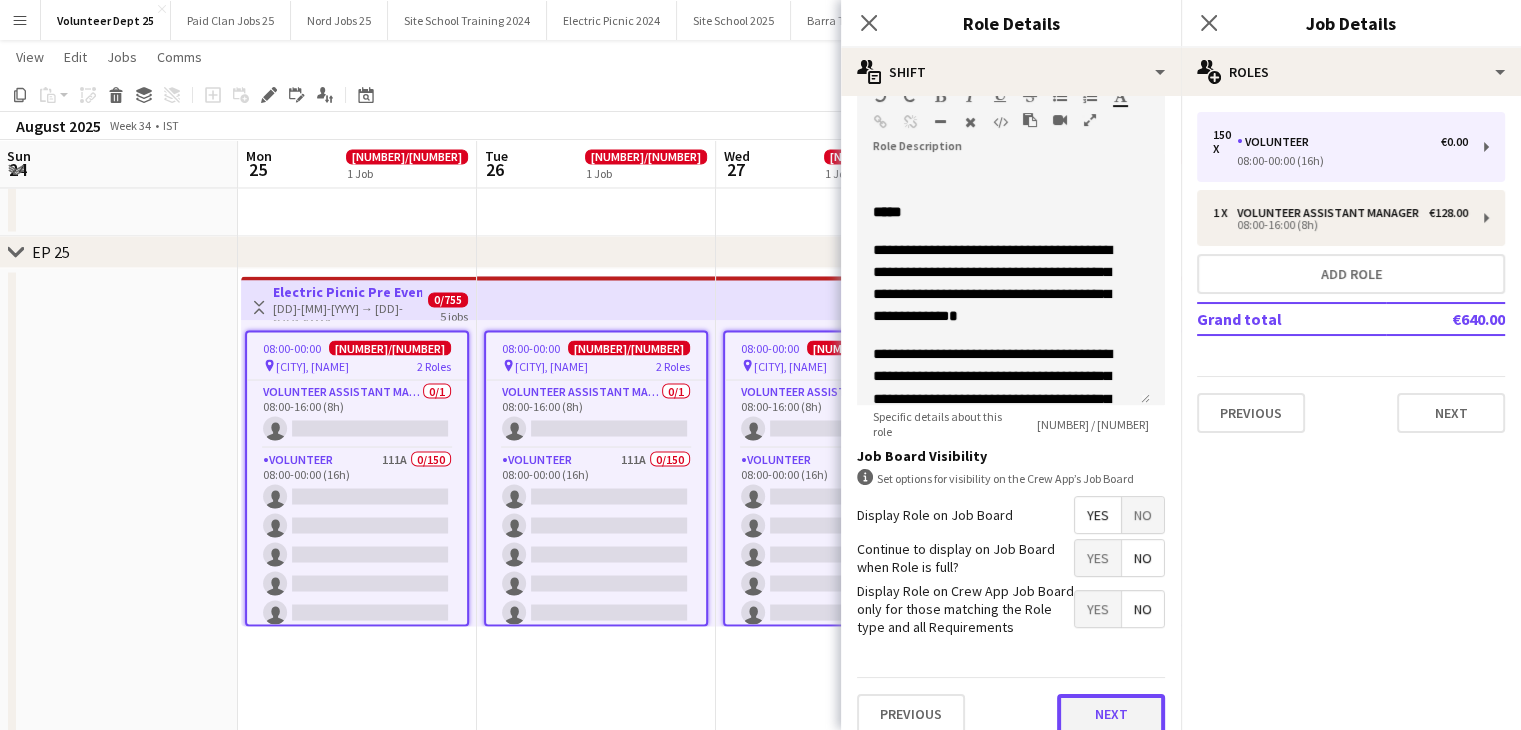 click on "Next" at bounding box center (1111, 714) 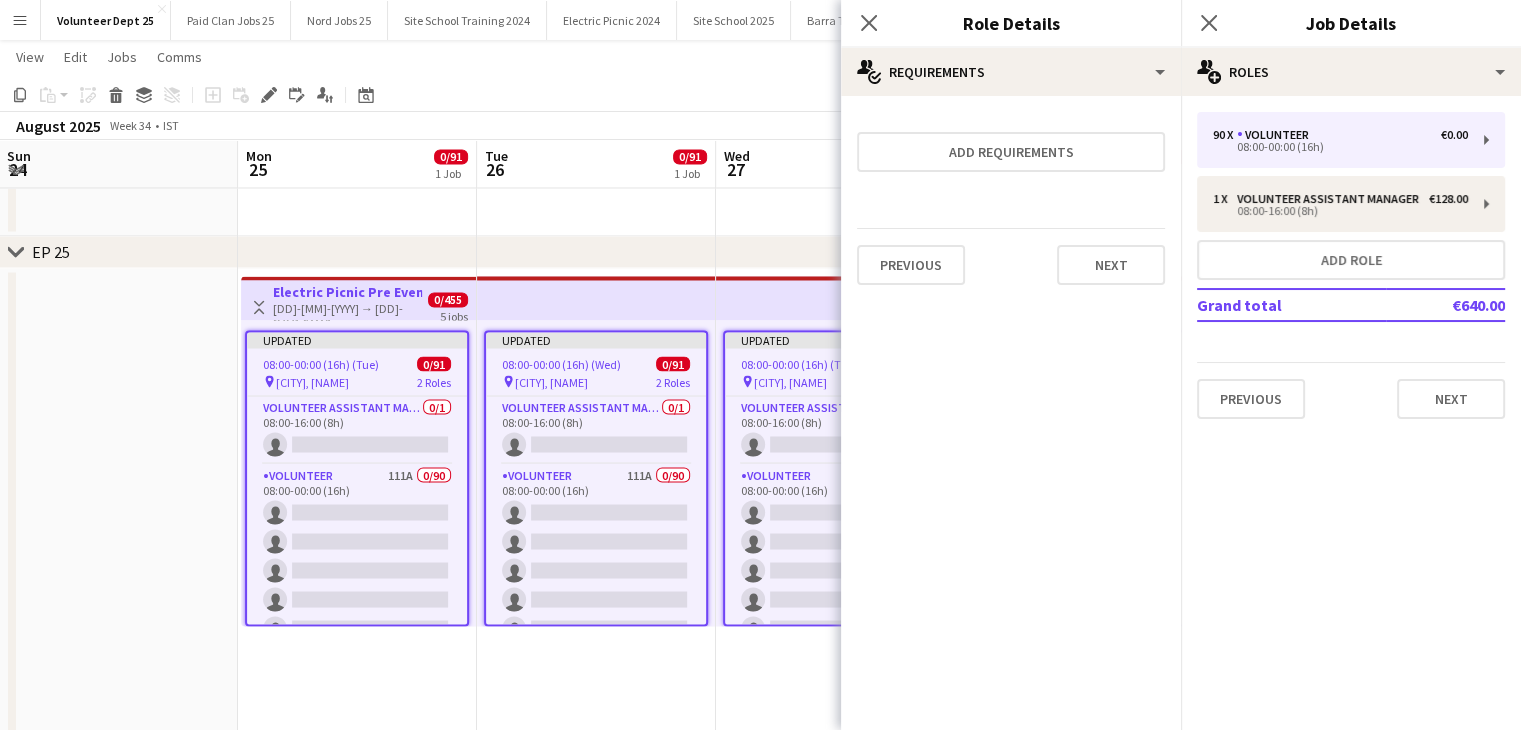 scroll, scrollTop: 0, scrollLeft: 0, axis: both 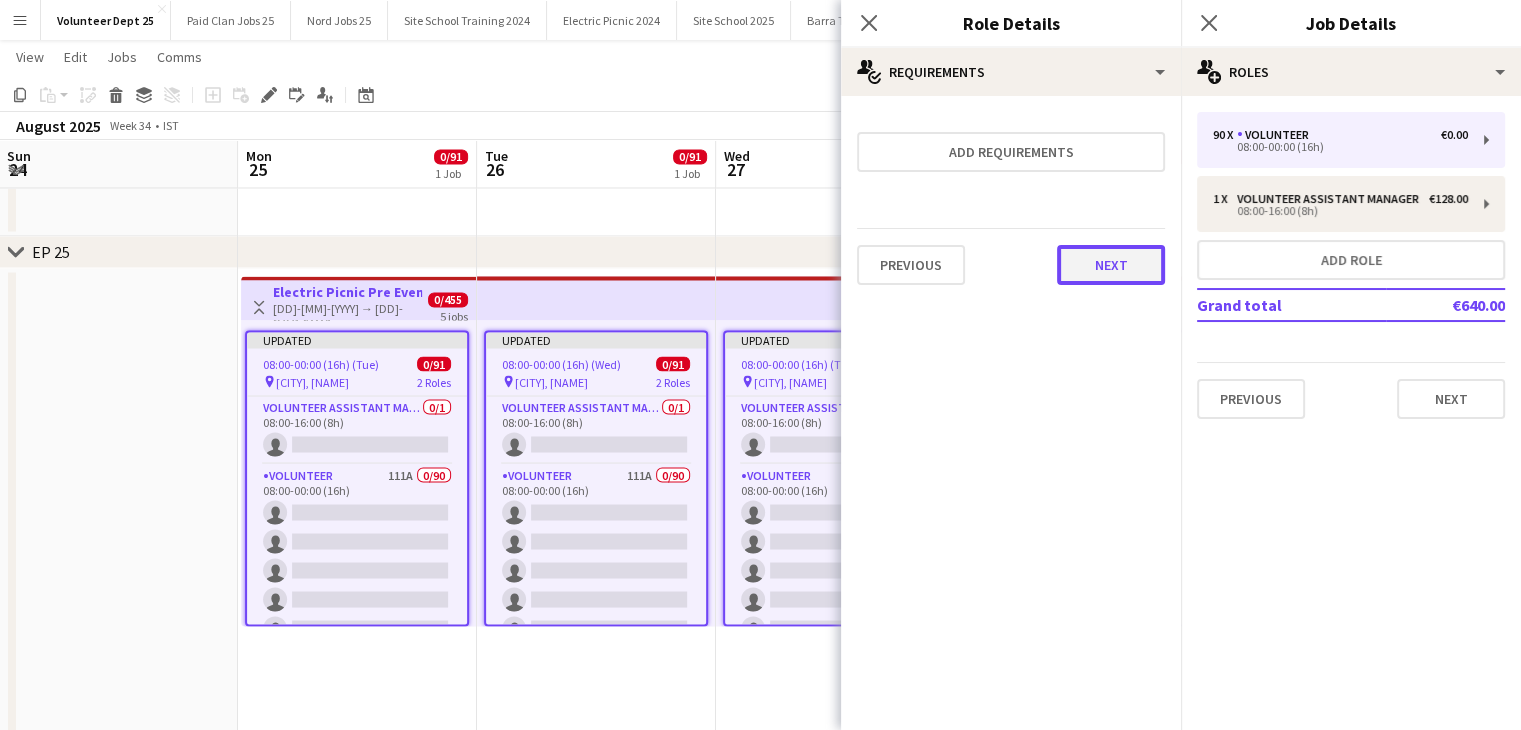click on "Next" at bounding box center (1111, 265) 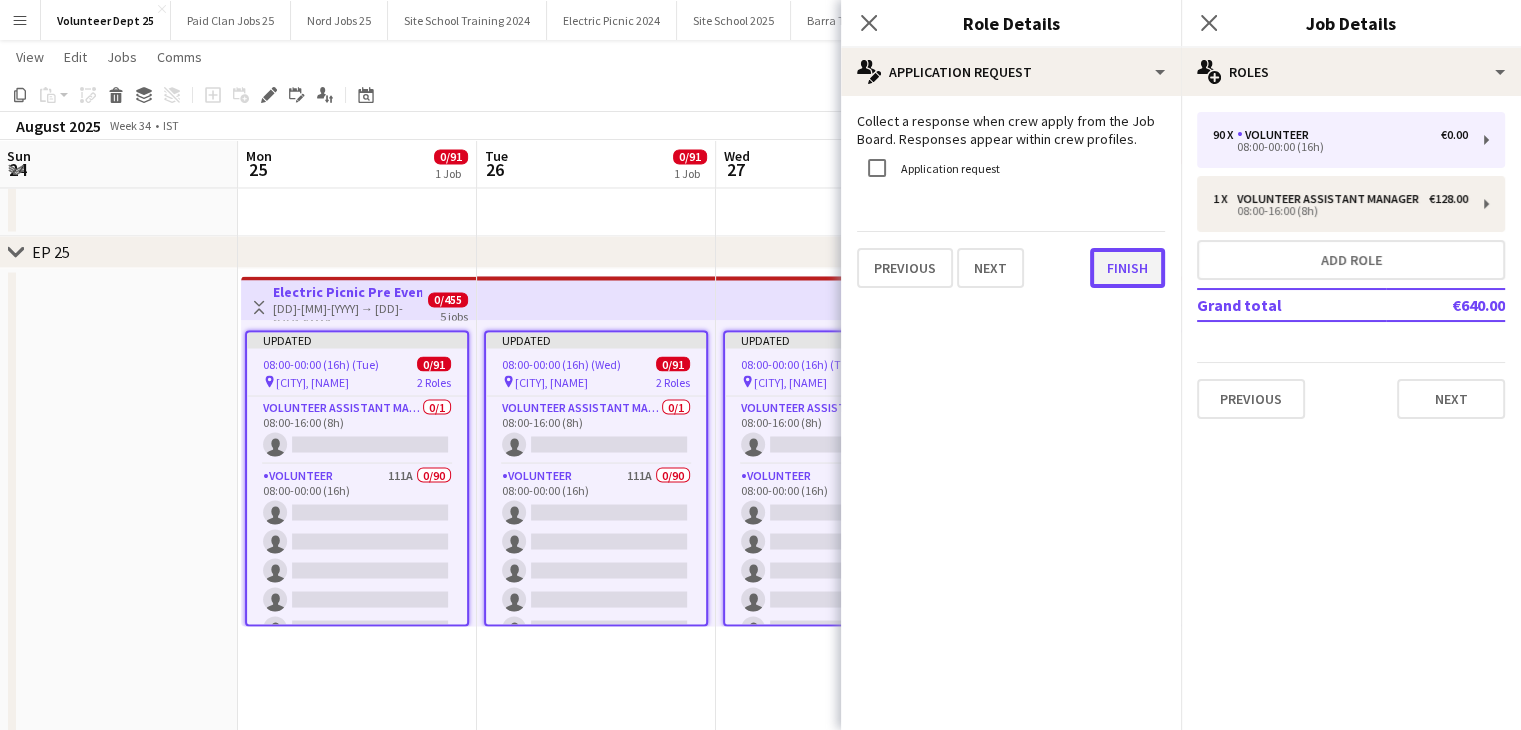 click on "Finish" at bounding box center (1127, 268) 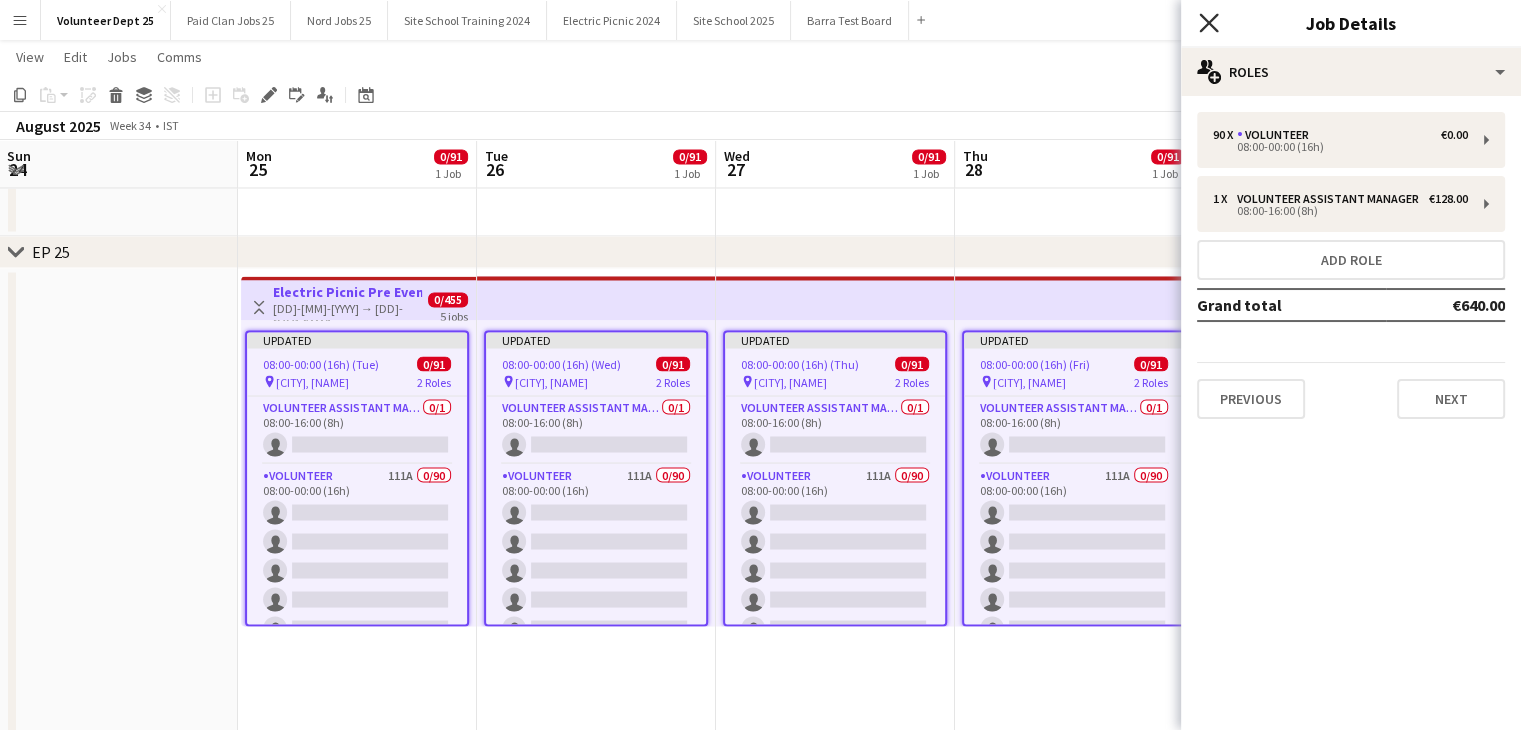 click on "Close pop-in" 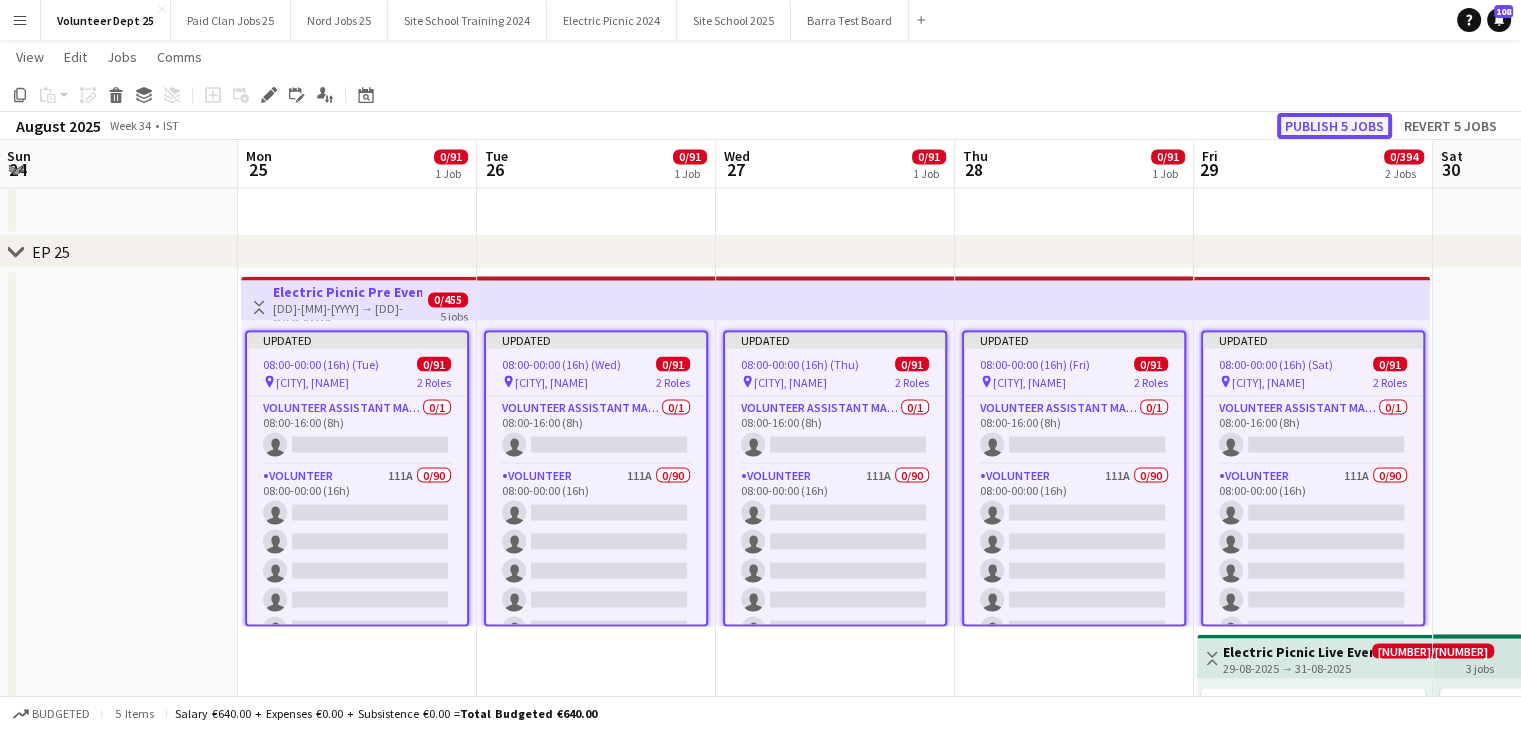 click on "Publish 5 jobs" 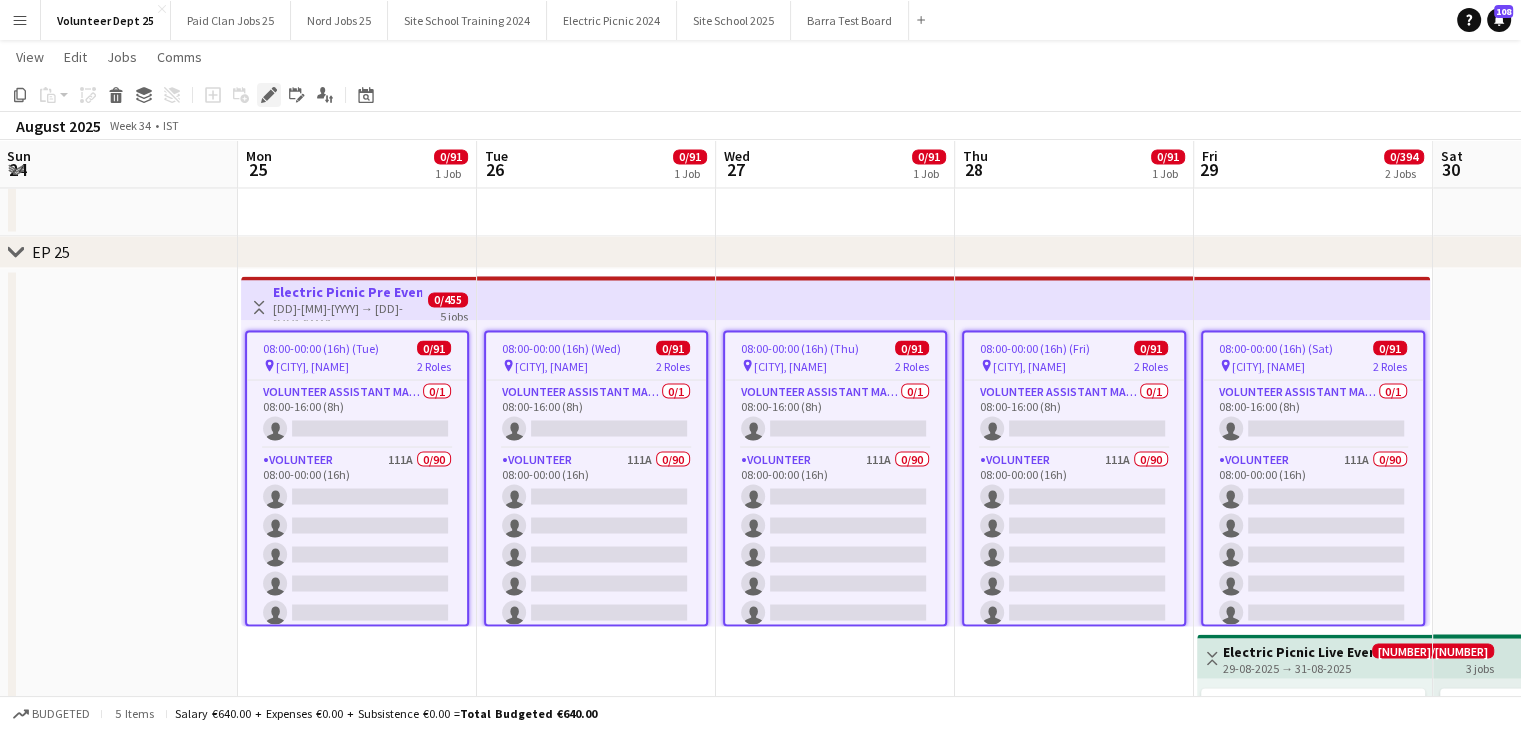 click 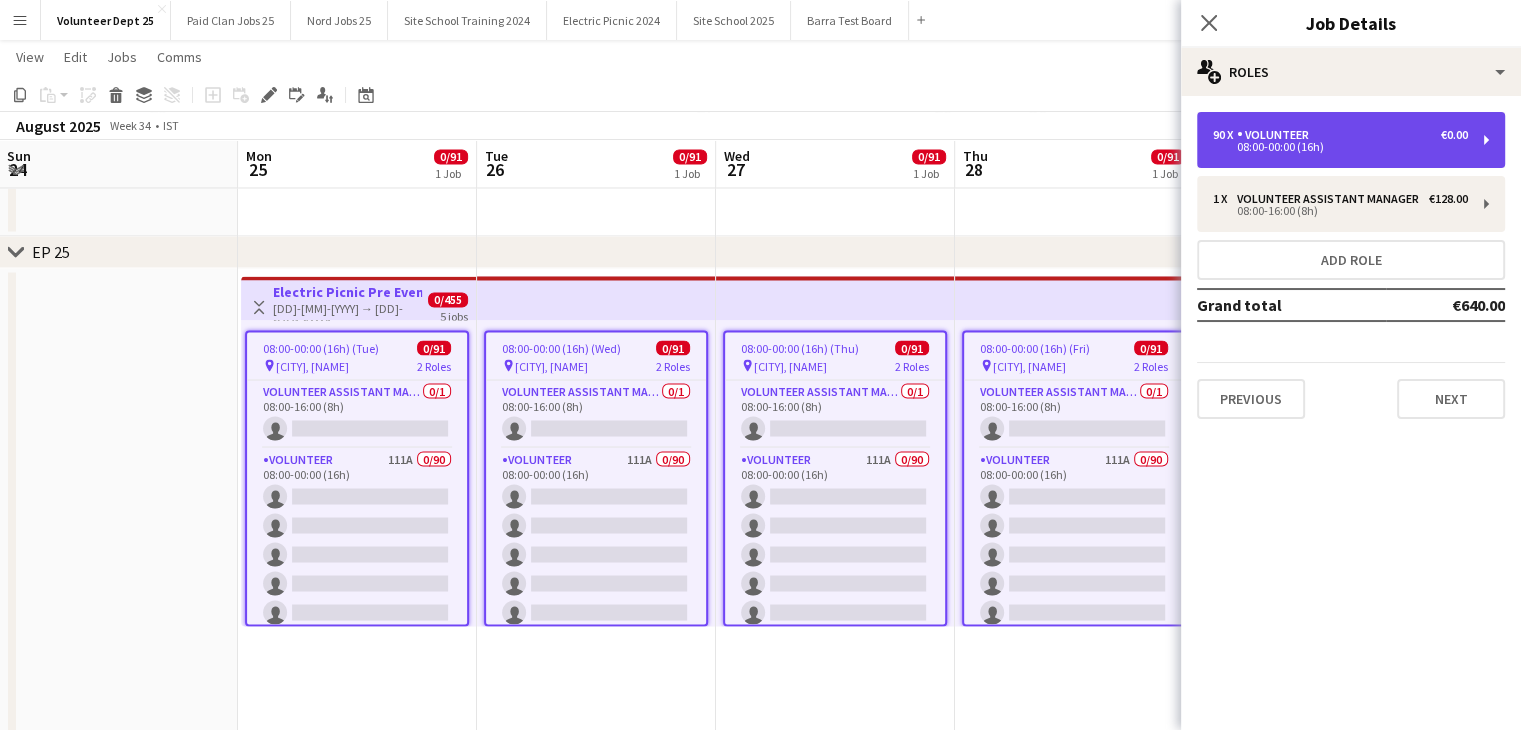 click on "08:00-00:00 (16h)" at bounding box center [1340, 147] 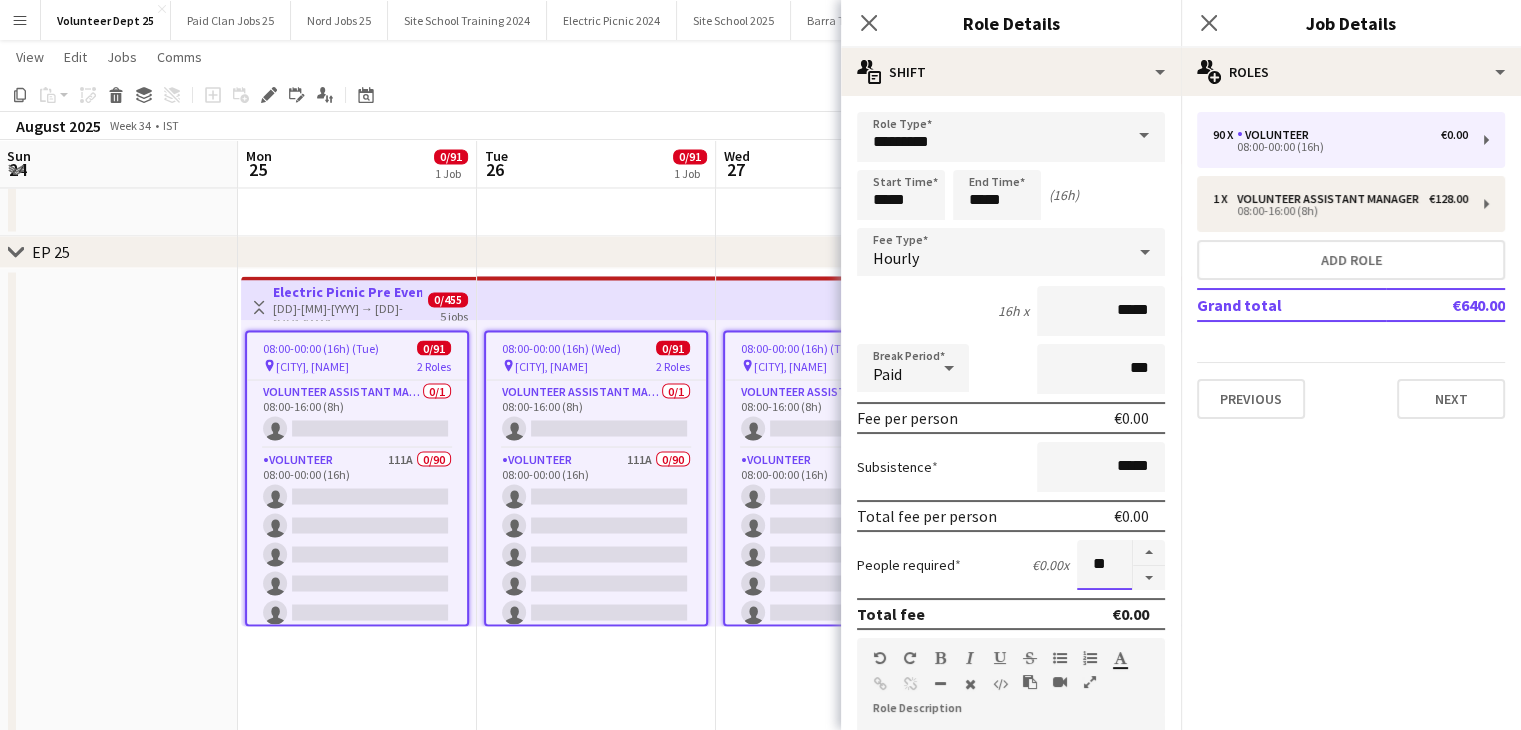 click on "**" at bounding box center (1104, 565) 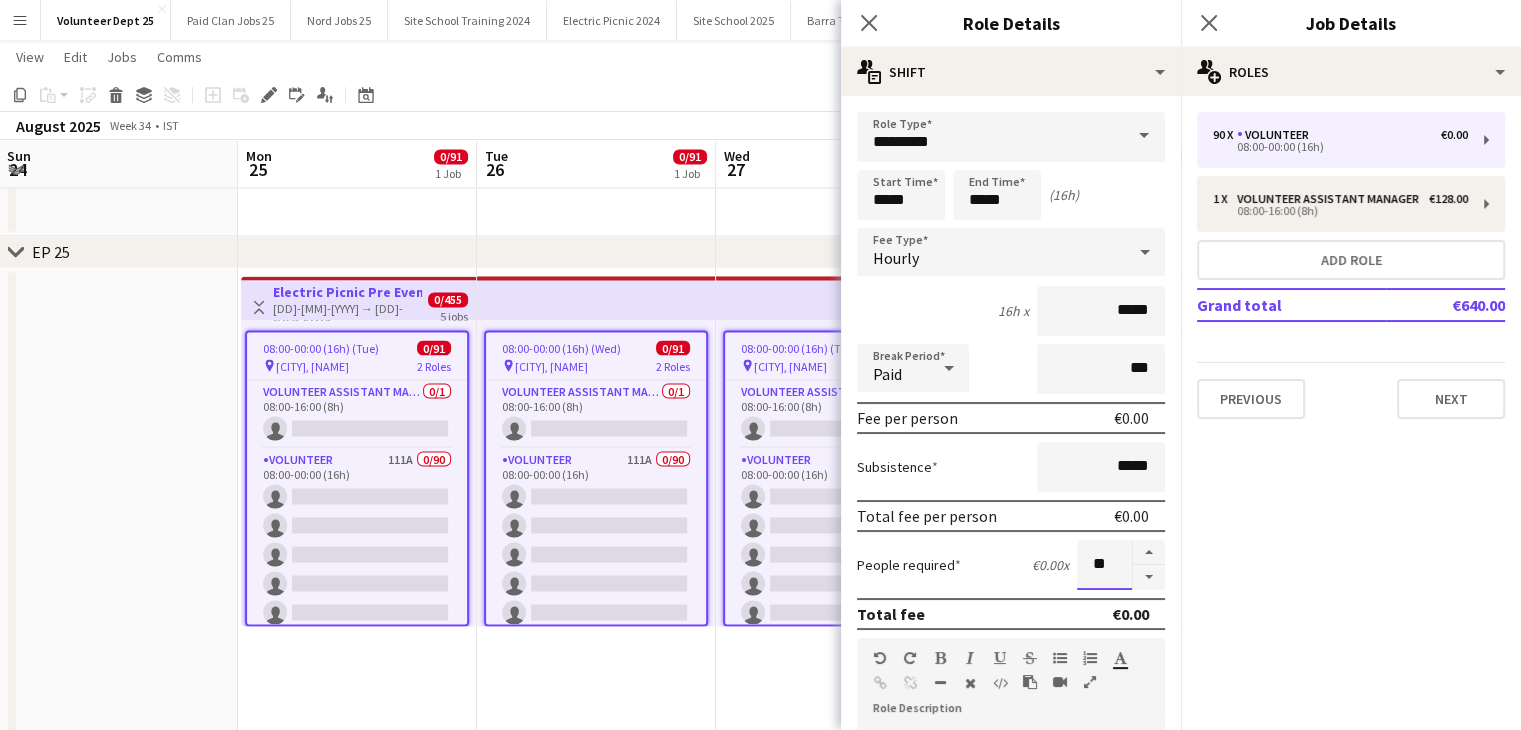 scroll, scrollTop: 0, scrollLeft: 0, axis: both 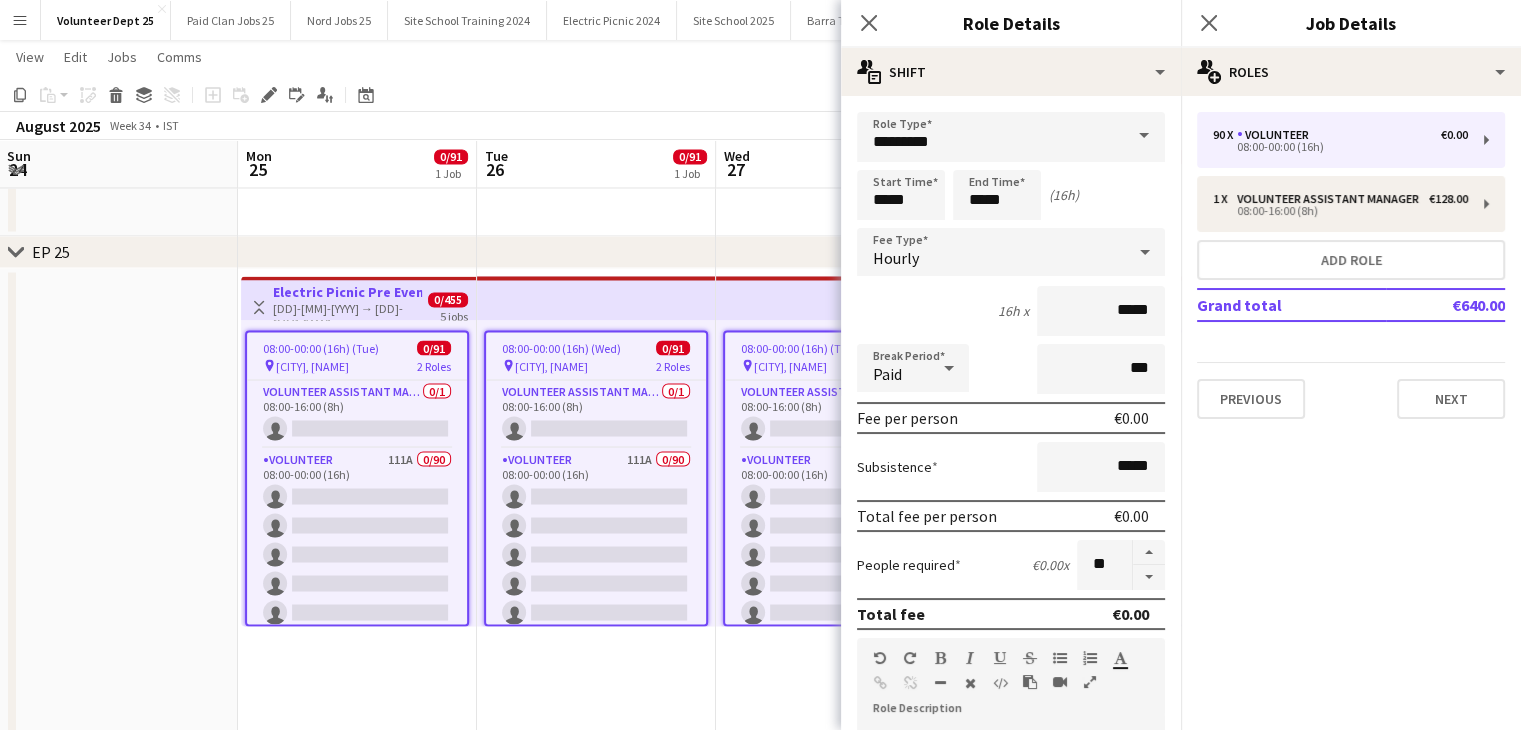 click on "People required   €0.00   x  **" at bounding box center [1011, 565] 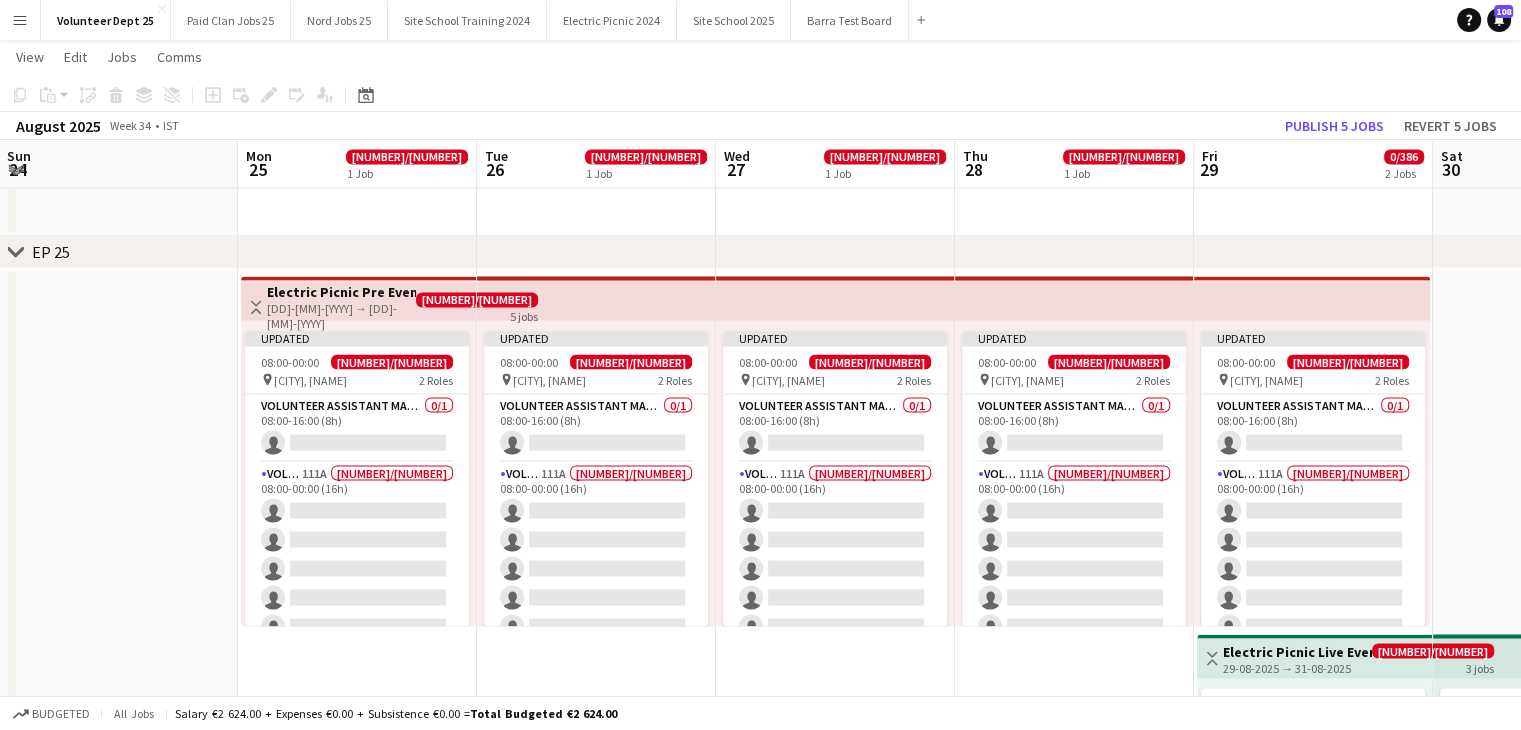 click at bounding box center (835, 298) 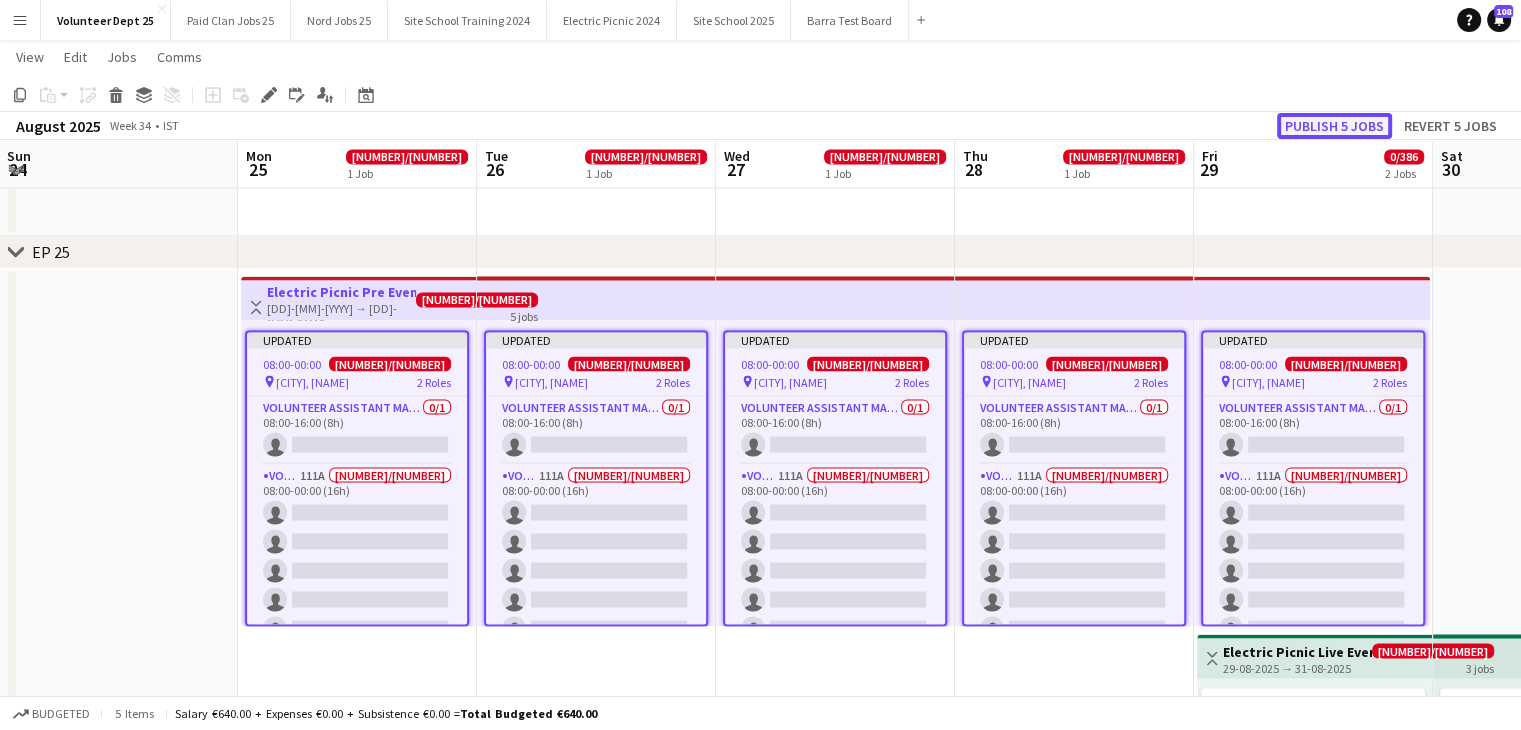 click on "Publish 5 jobs" 